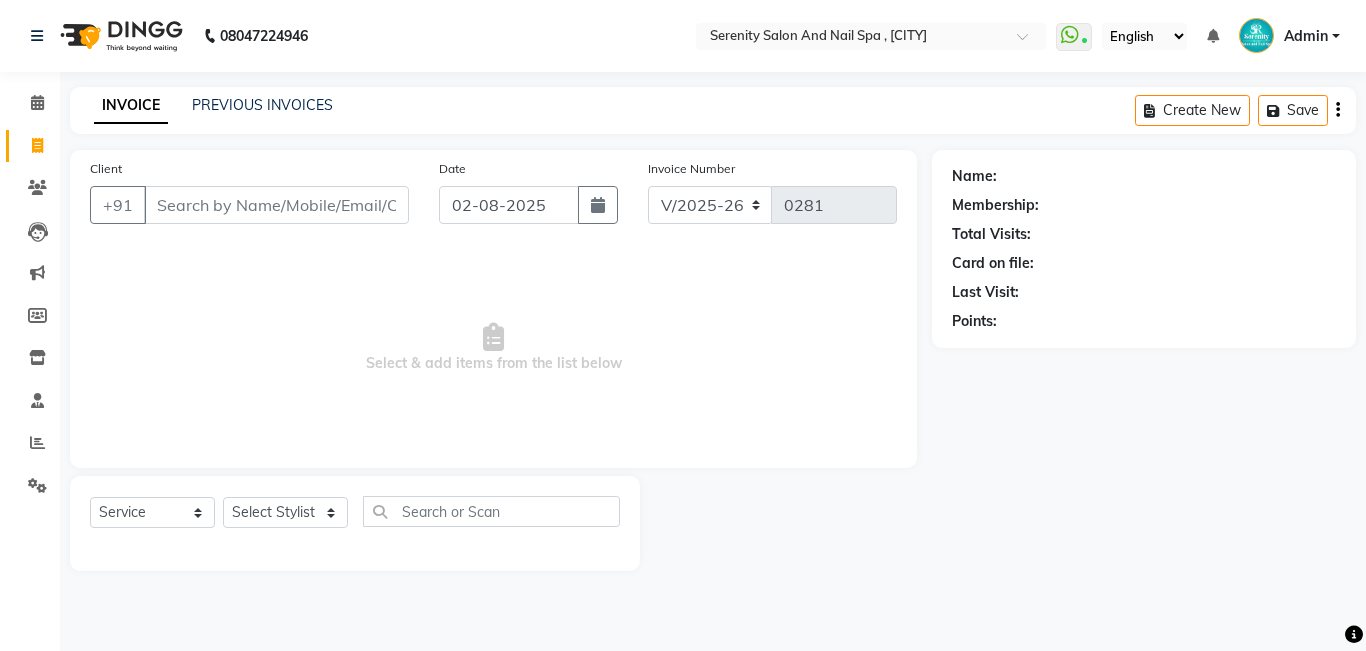 select on "433" 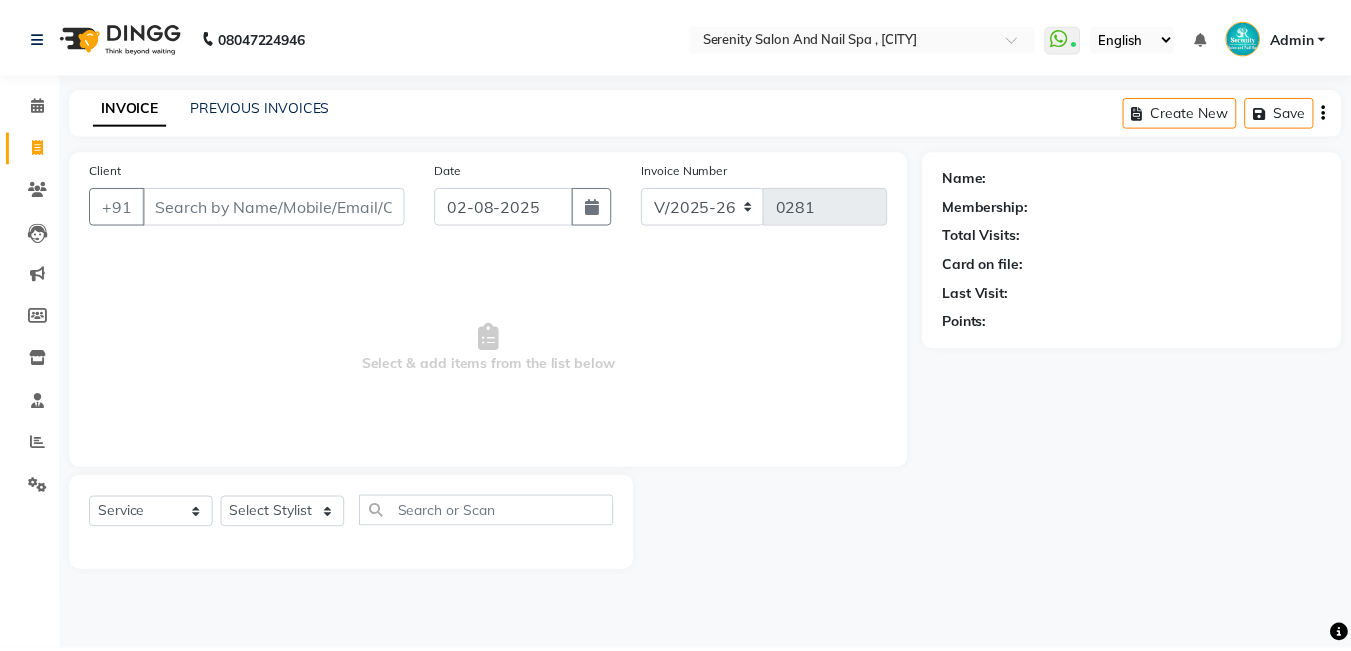 scroll, scrollTop: 0, scrollLeft: 0, axis: both 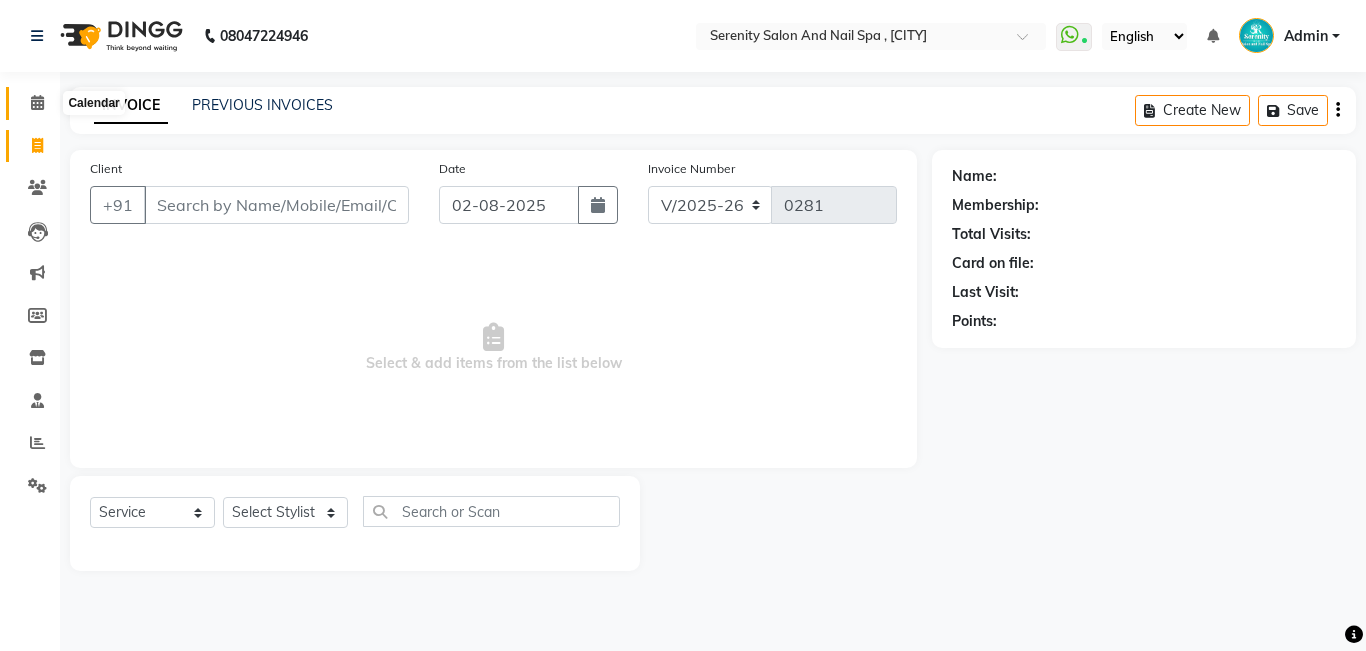 click 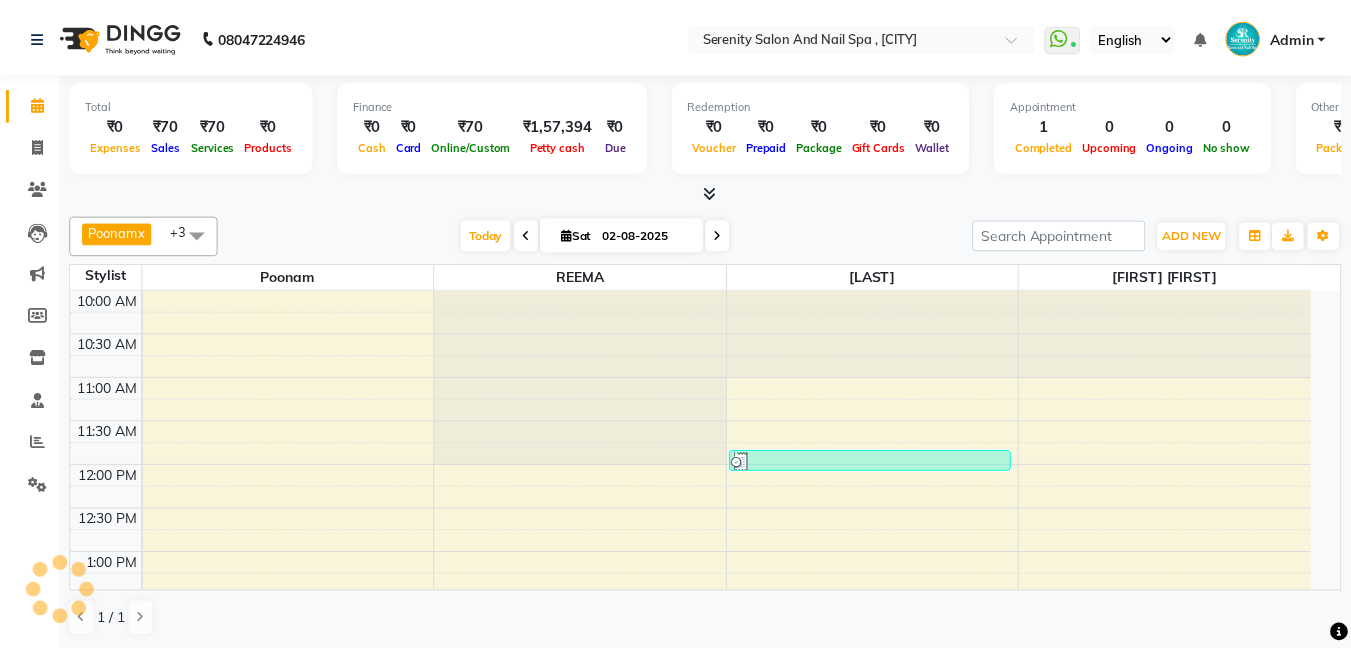 scroll, scrollTop: 0, scrollLeft: 0, axis: both 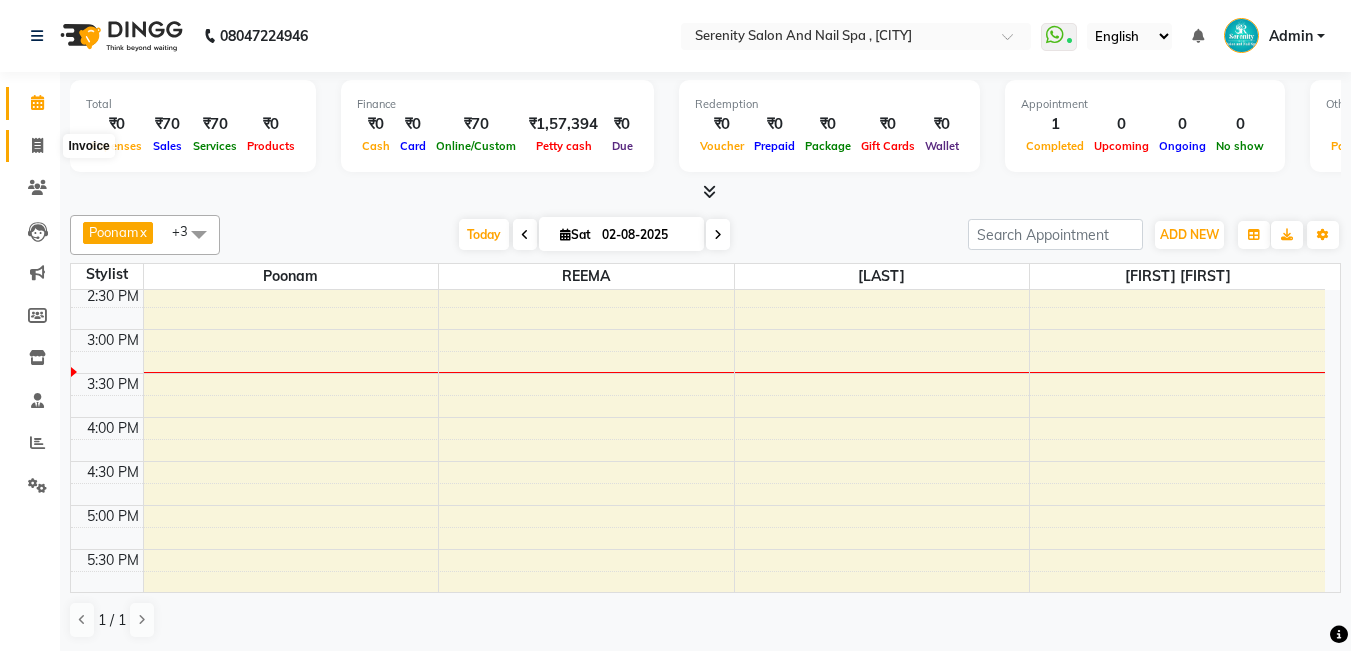 click 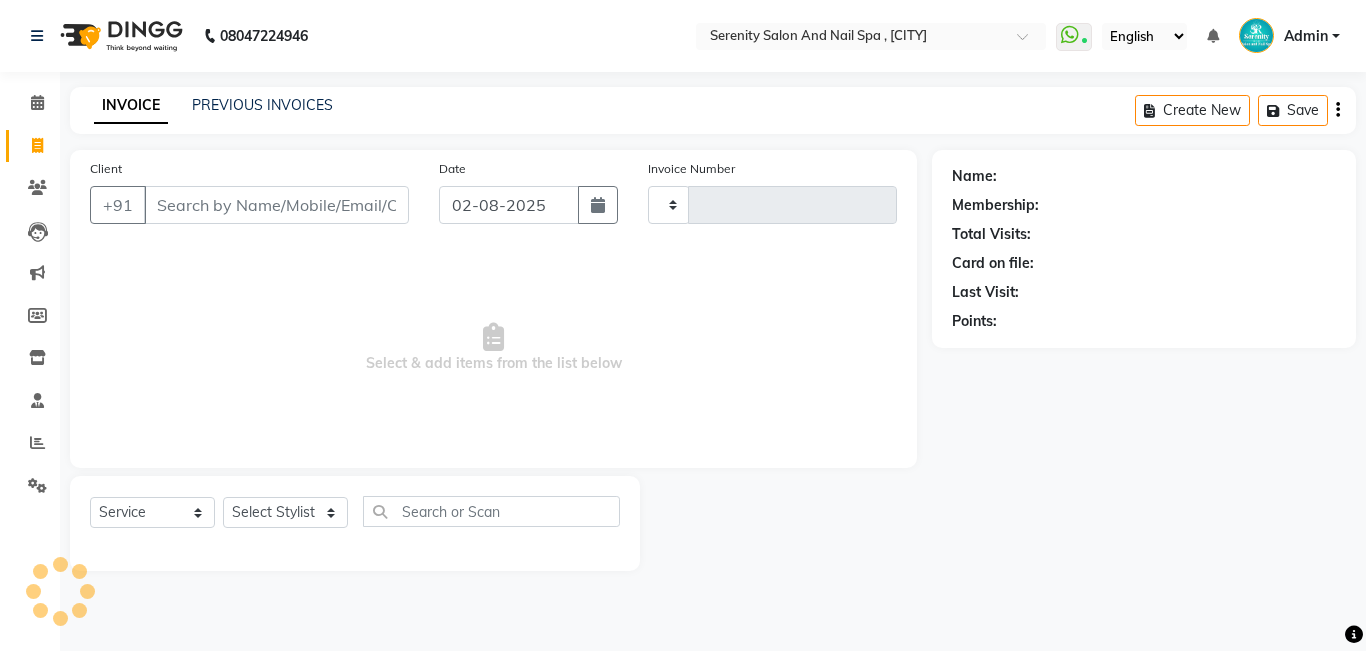 click on "Client" at bounding box center [276, 205] 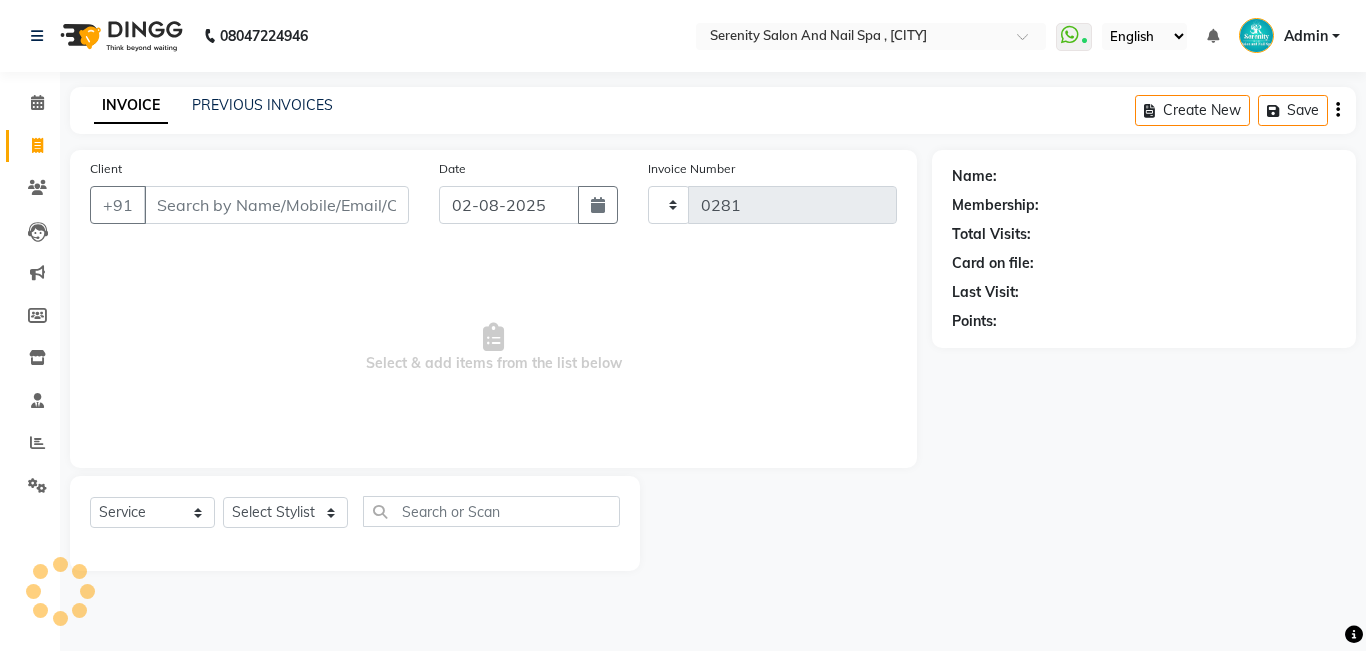 select on "433" 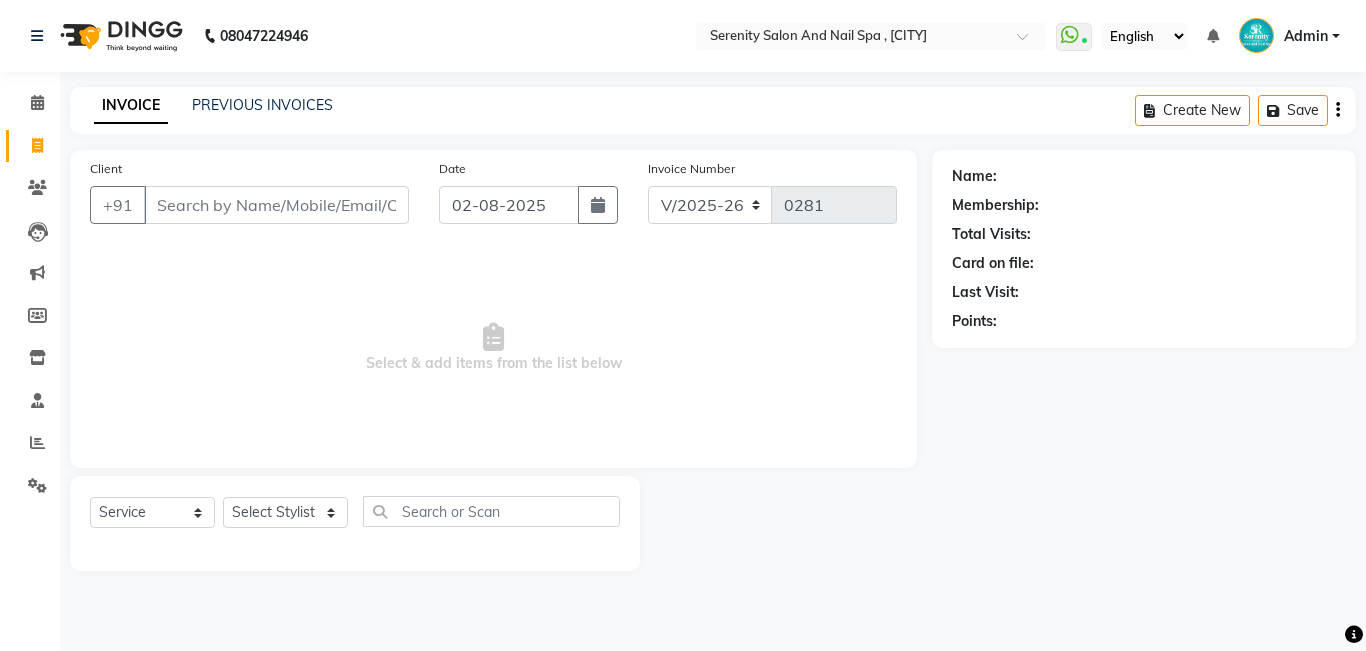 click on "Client" at bounding box center (276, 205) 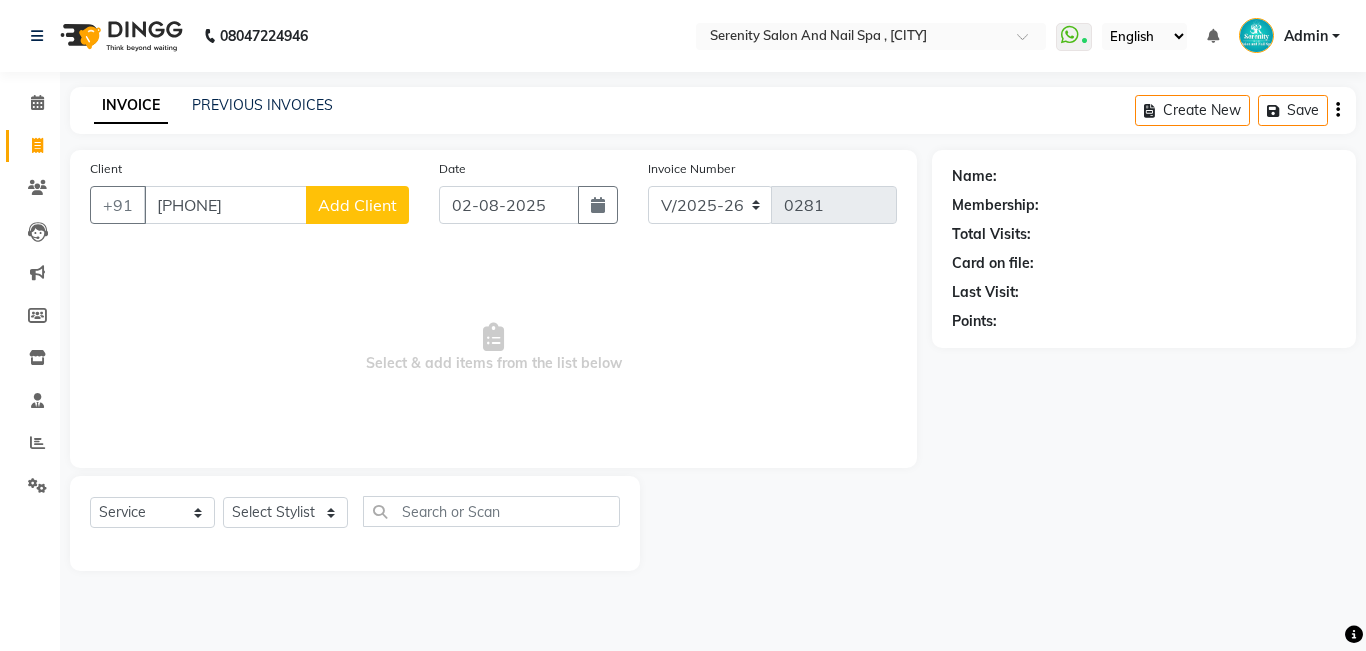 type on "[PHONE]" 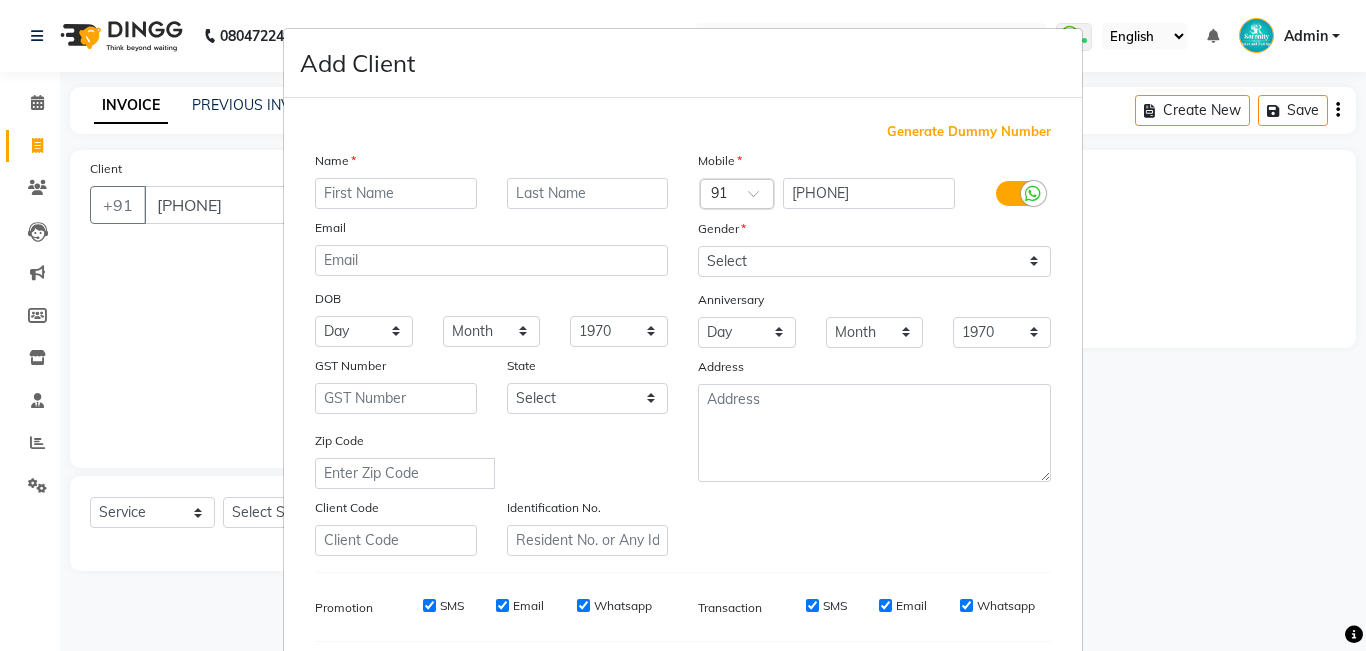 click at bounding box center [396, 193] 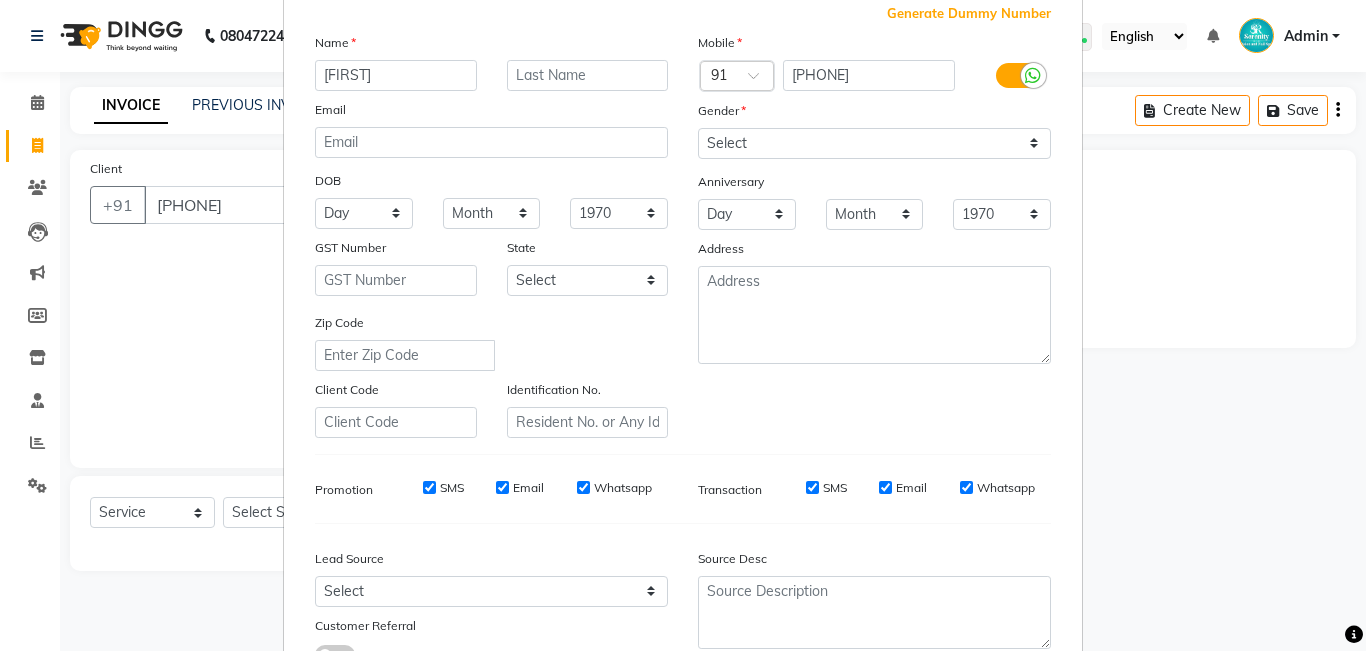 scroll, scrollTop: 272, scrollLeft: 0, axis: vertical 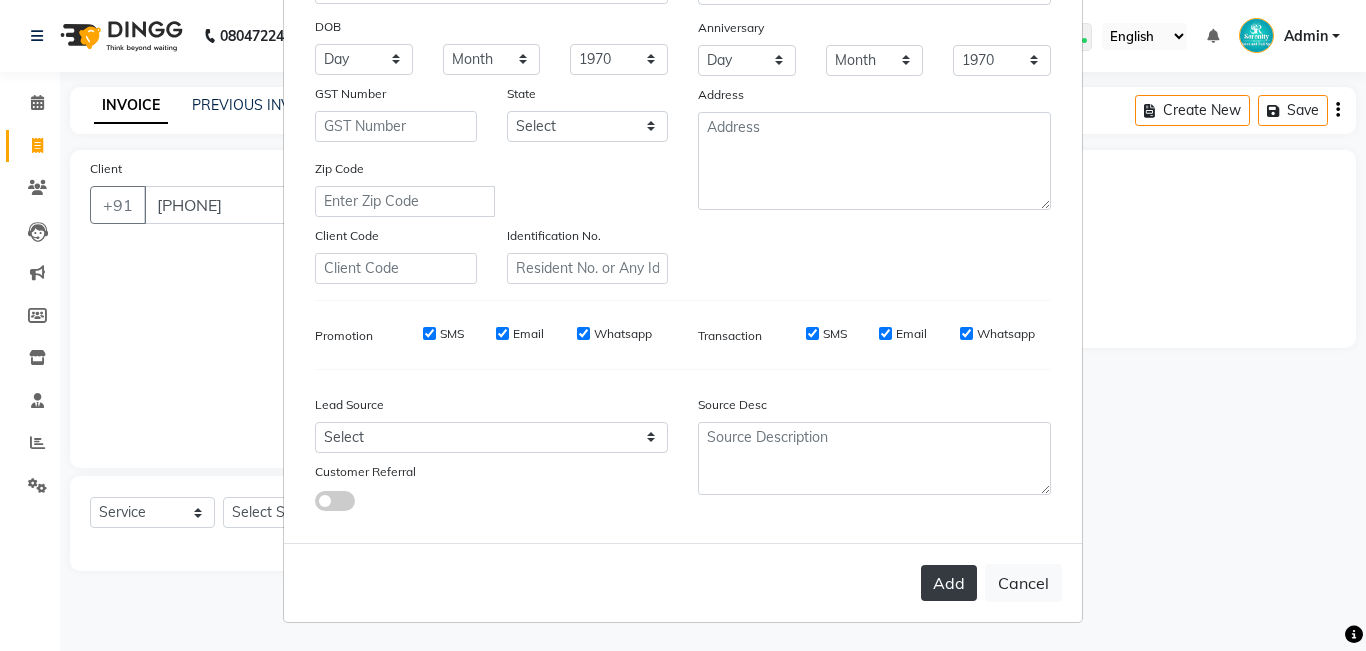 type on "[FIRST]" 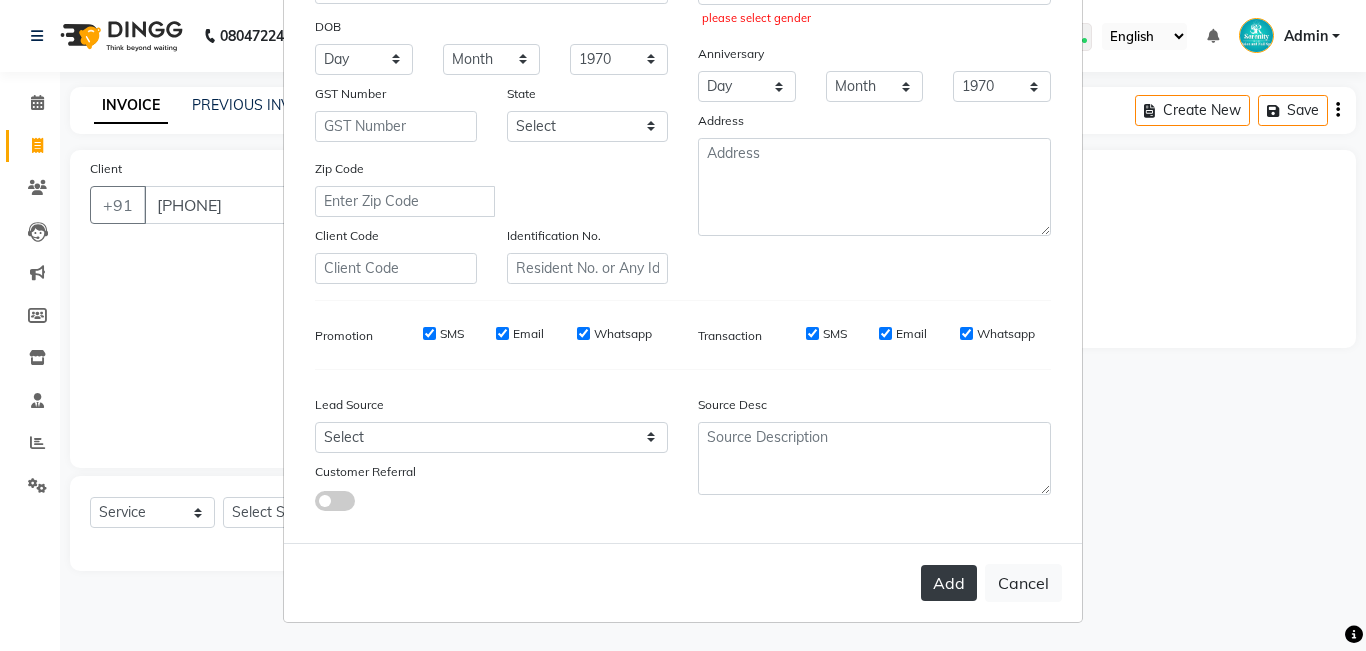 click on "Add" at bounding box center [949, 583] 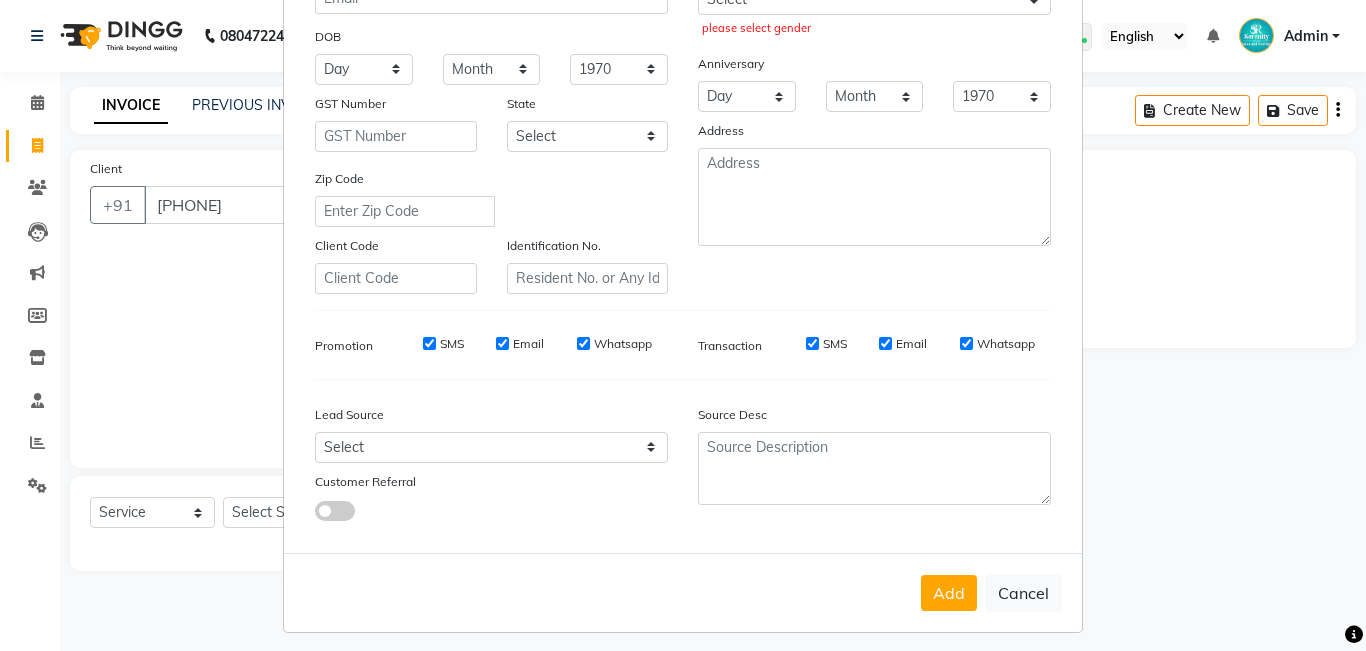 scroll, scrollTop: 272, scrollLeft: 0, axis: vertical 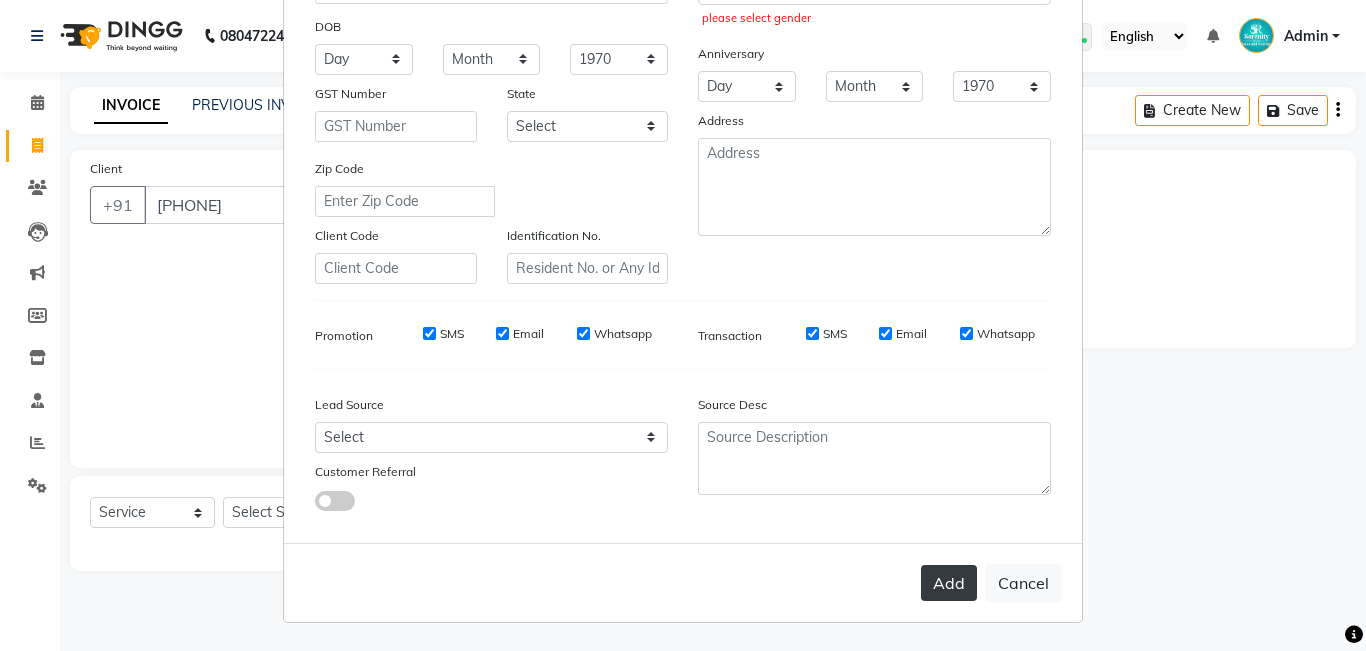 click on "Add" at bounding box center [949, 583] 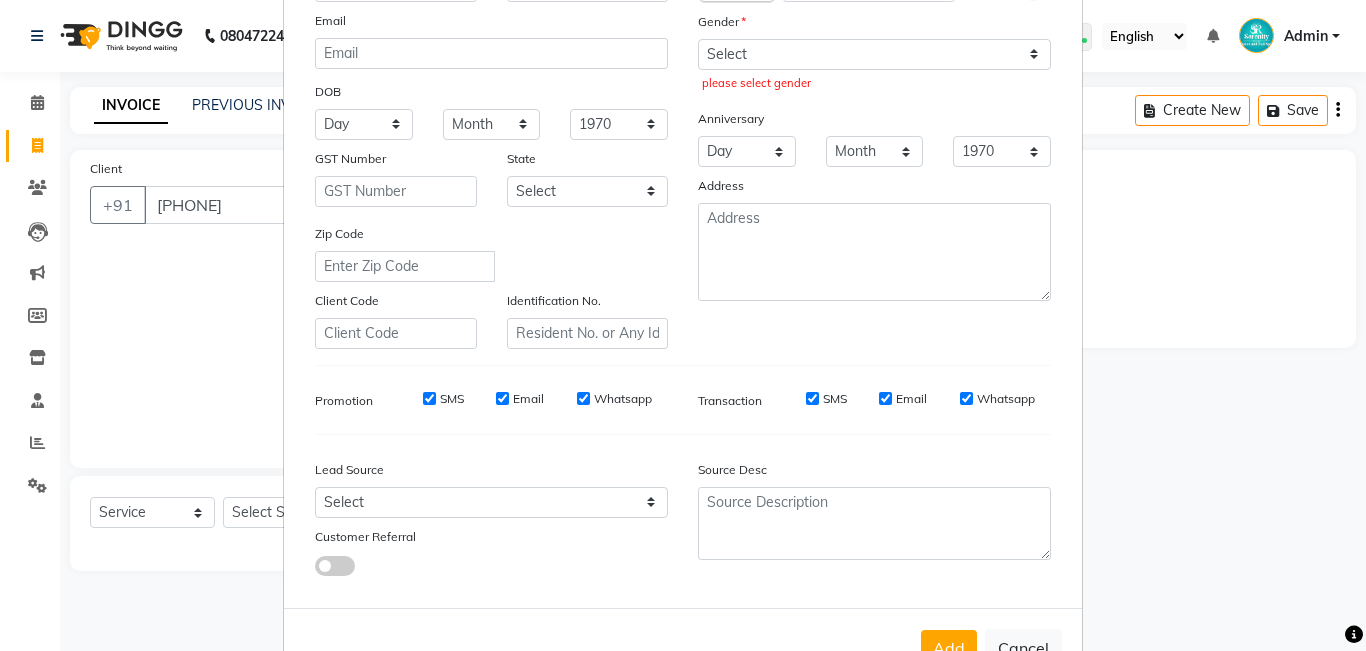 scroll, scrollTop: 172, scrollLeft: 0, axis: vertical 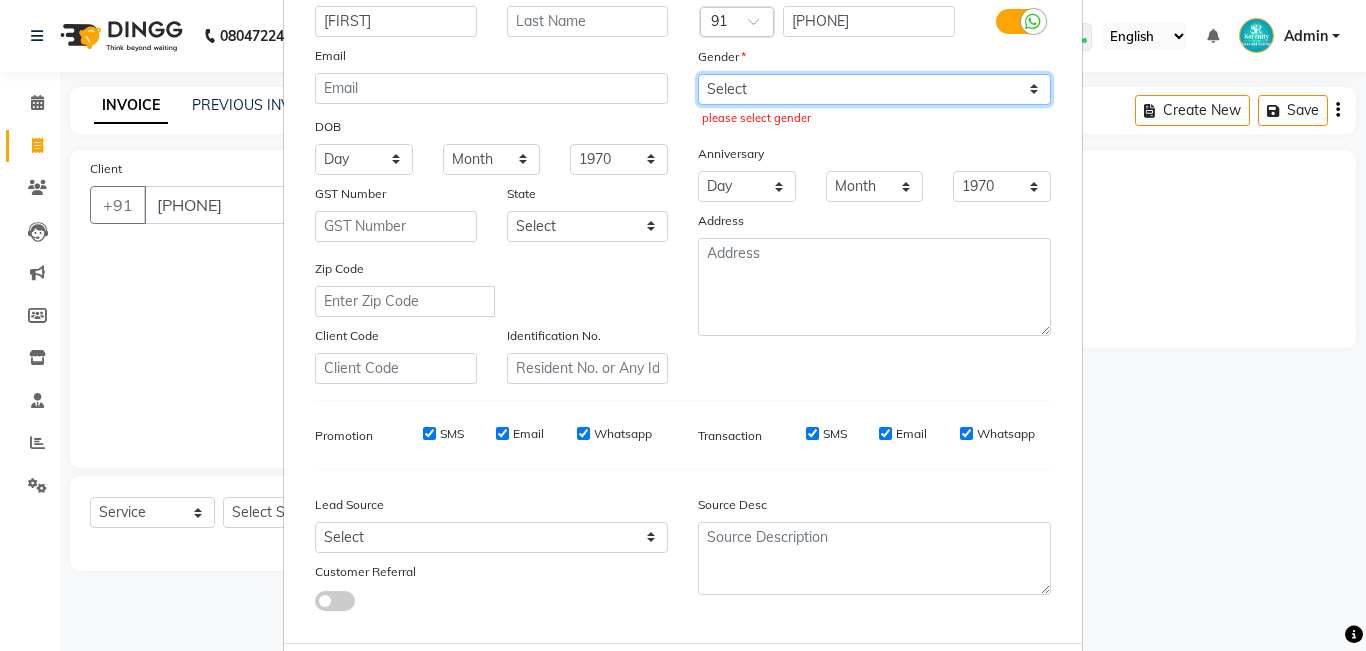 click on "Select Male Female Other Prefer Not To Say" at bounding box center [874, 89] 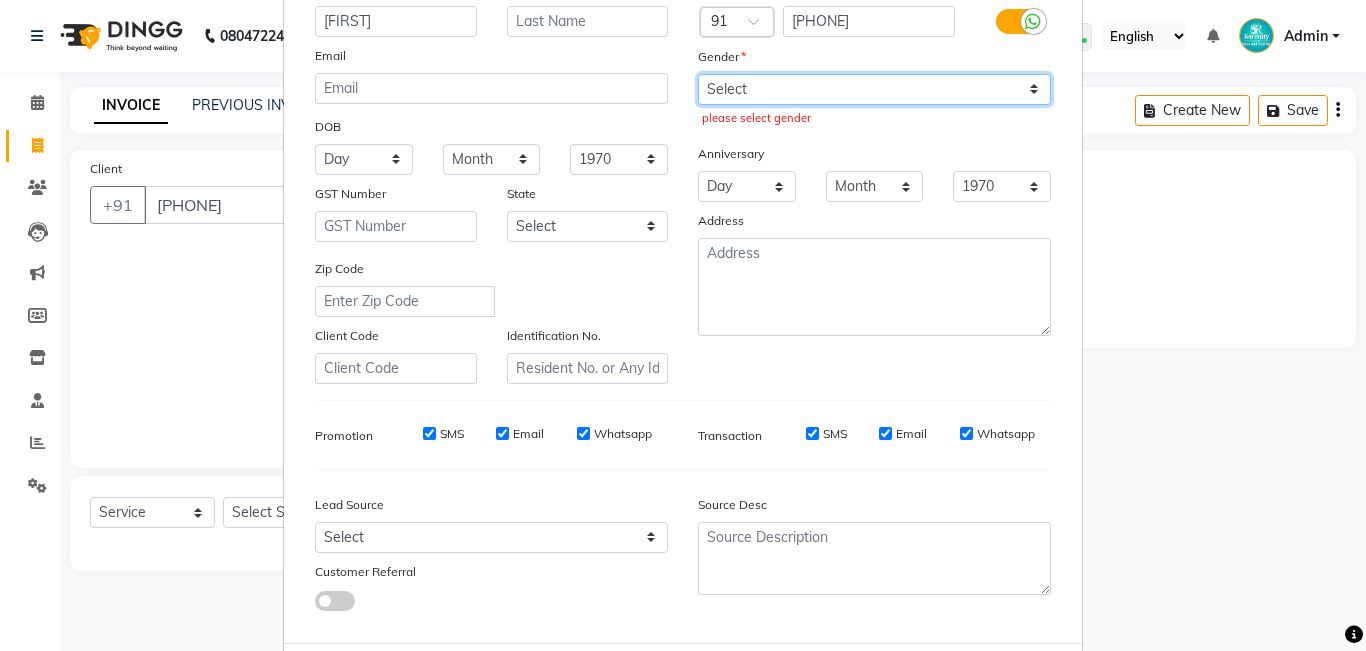 select on "female" 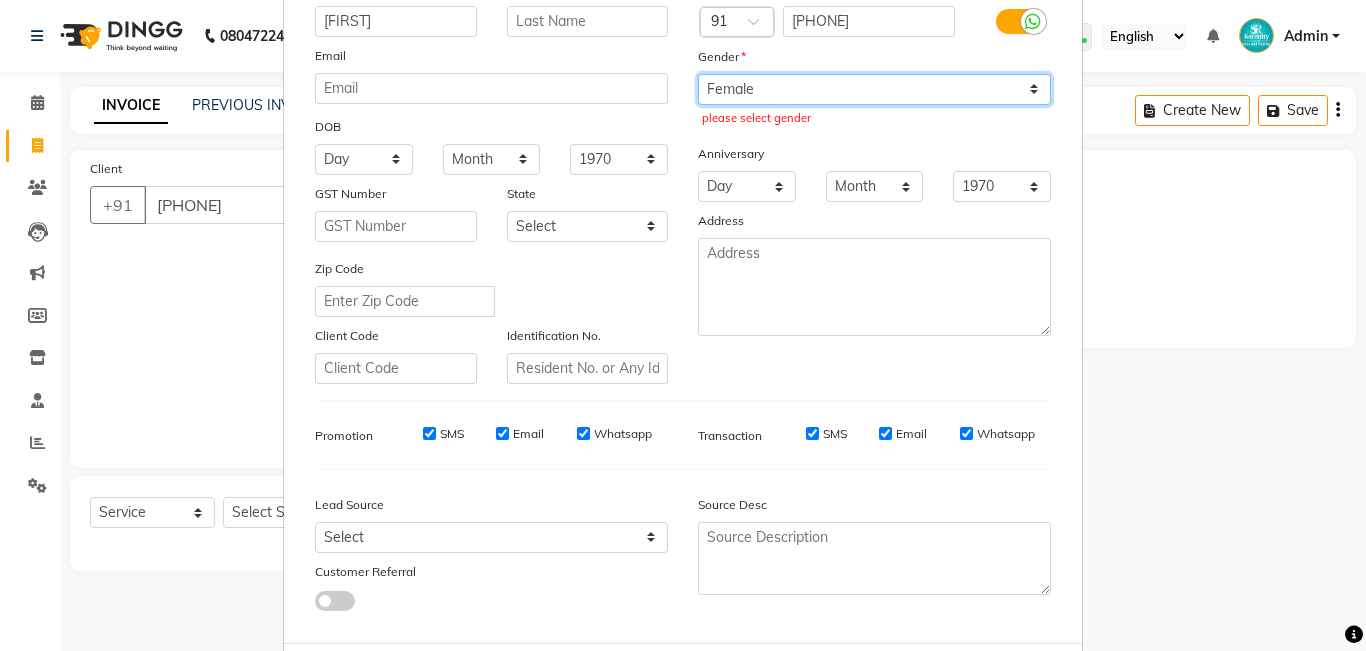 click on "Select Male Female Other Prefer Not To Say" at bounding box center (874, 89) 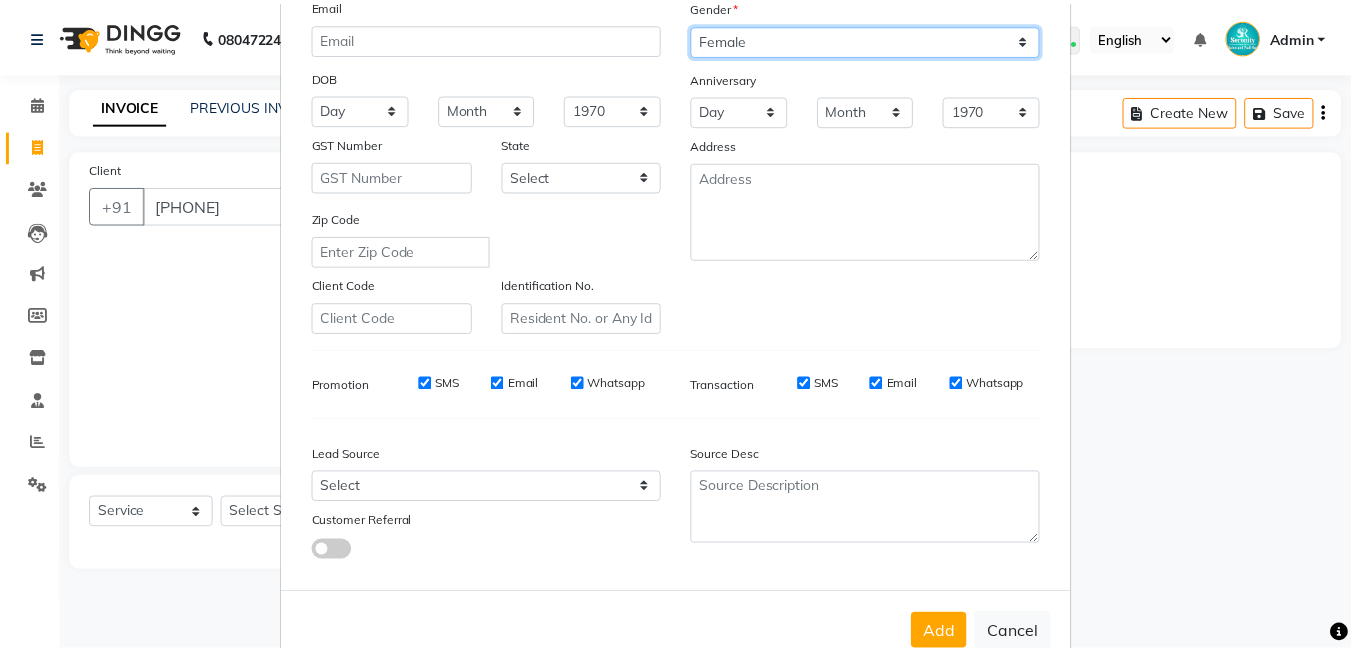 scroll, scrollTop: 272, scrollLeft: 0, axis: vertical 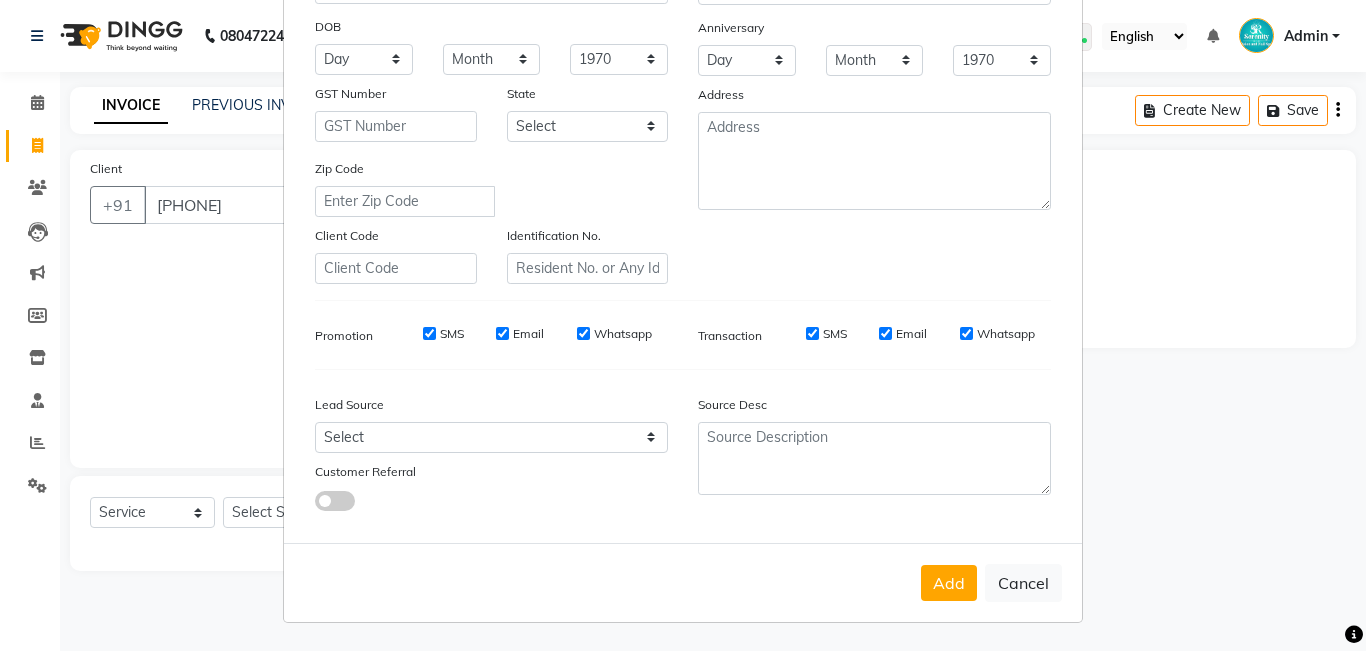 click on "Add" at bounding box center (949, 583) 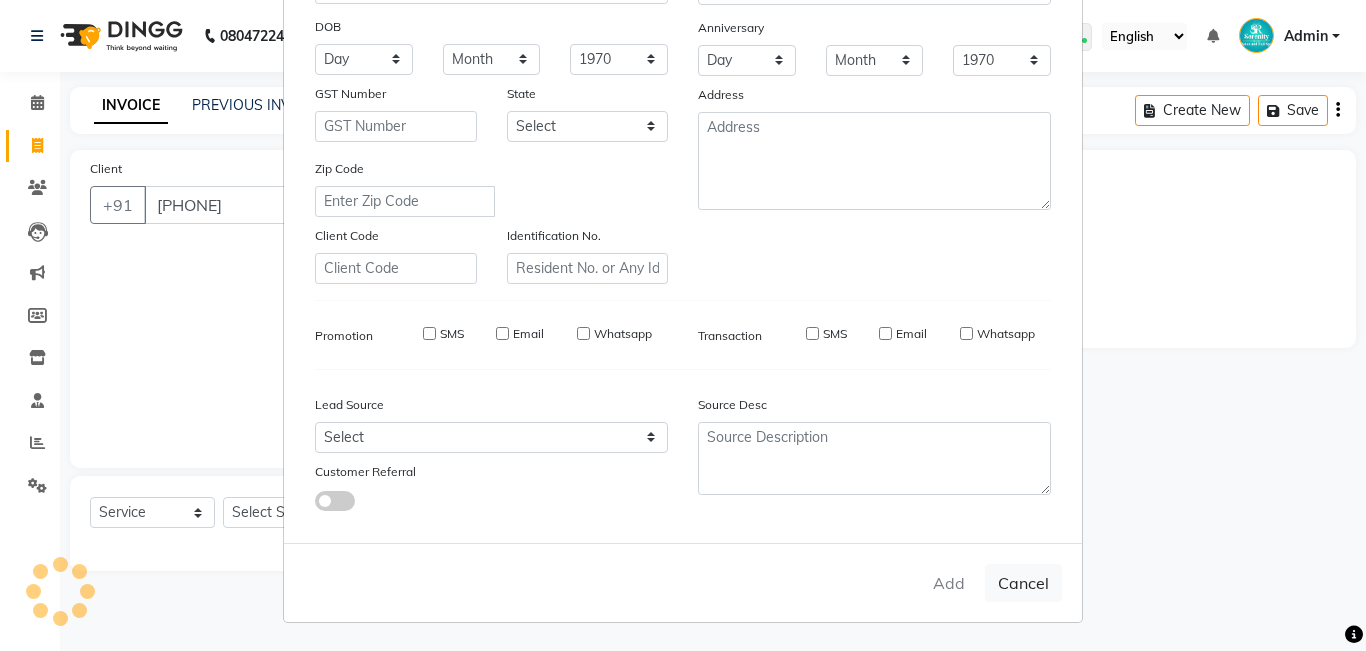 type 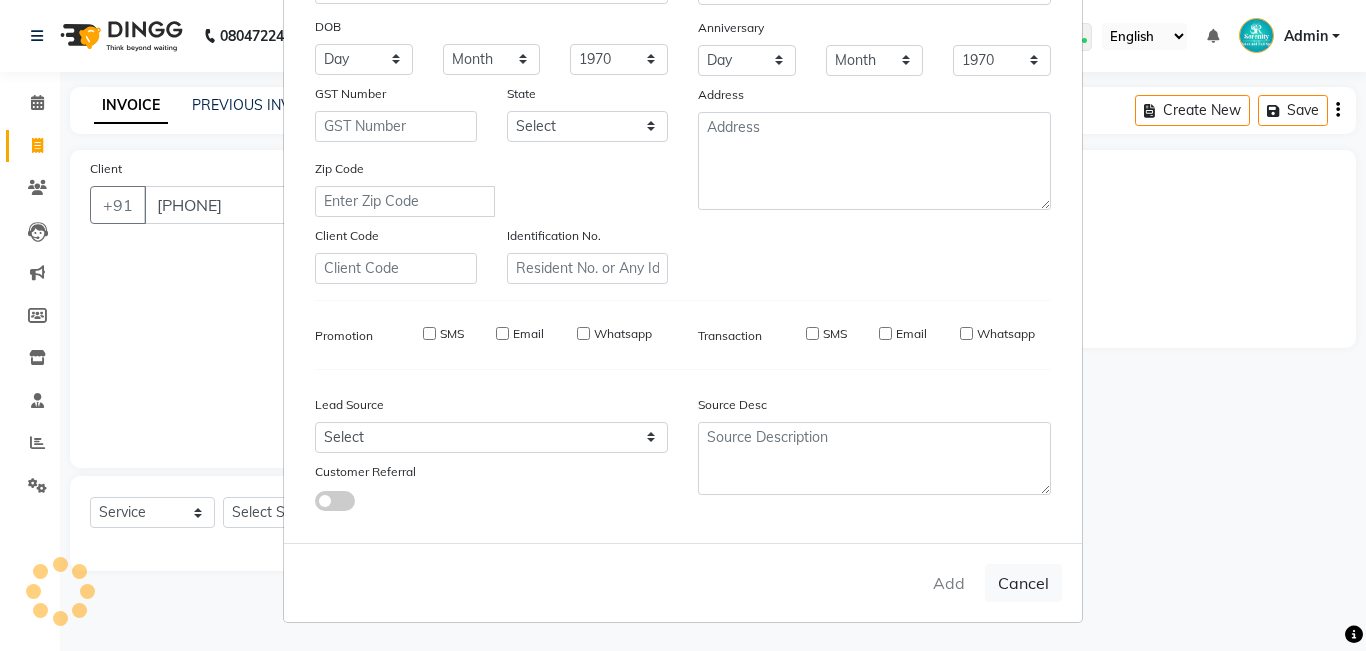 select 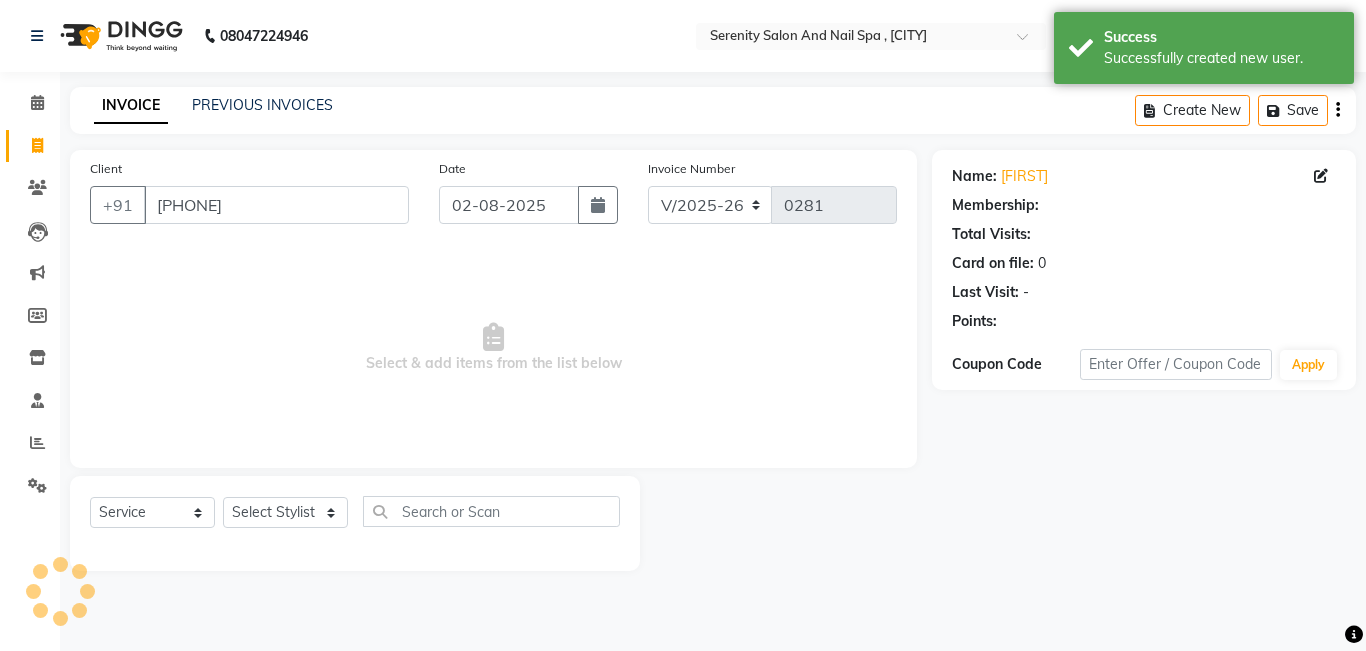 select on "1: Object" 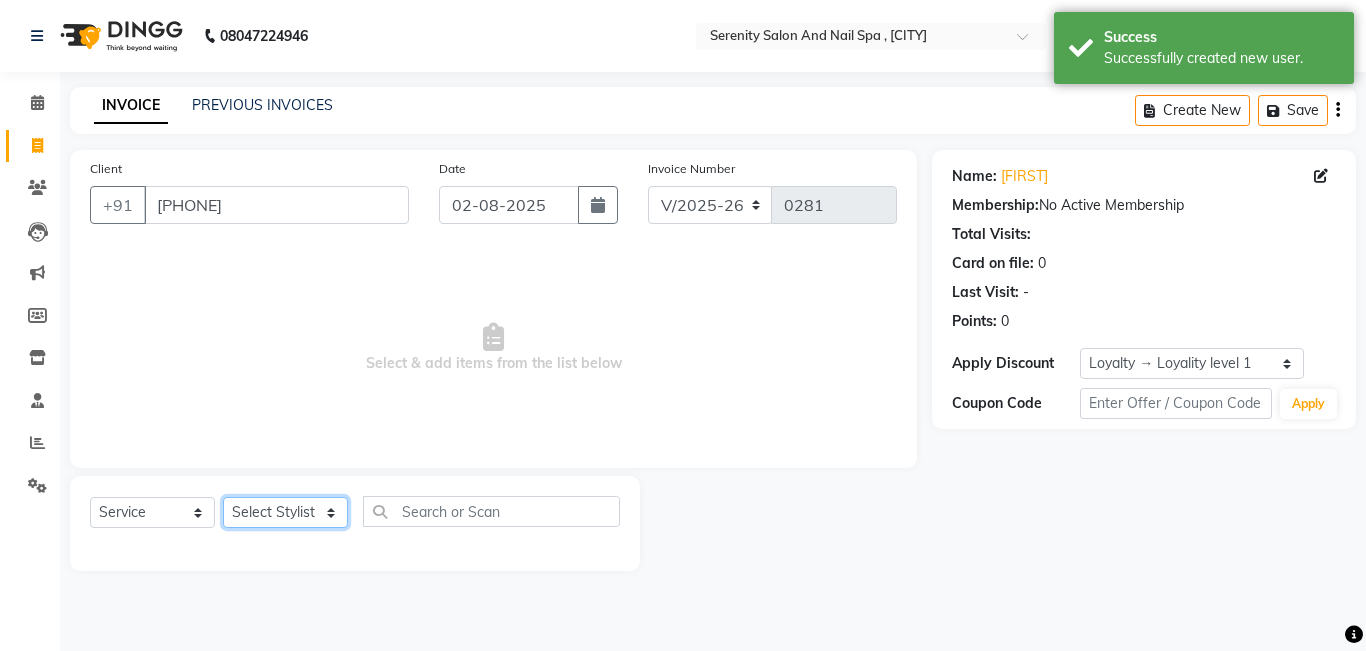 click on "Select Stylist [FIRST] [FIRST] [FIRST] [FIRST] [FIRST] [FIRST]" 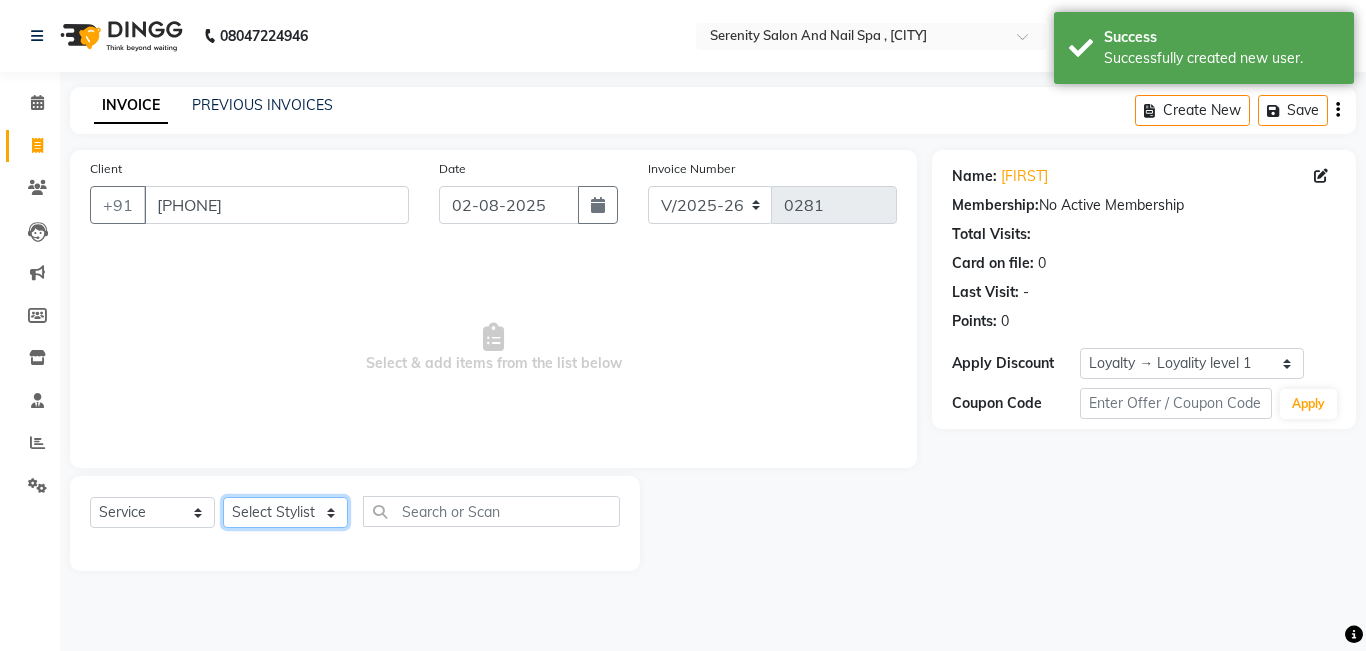 select on "69659" 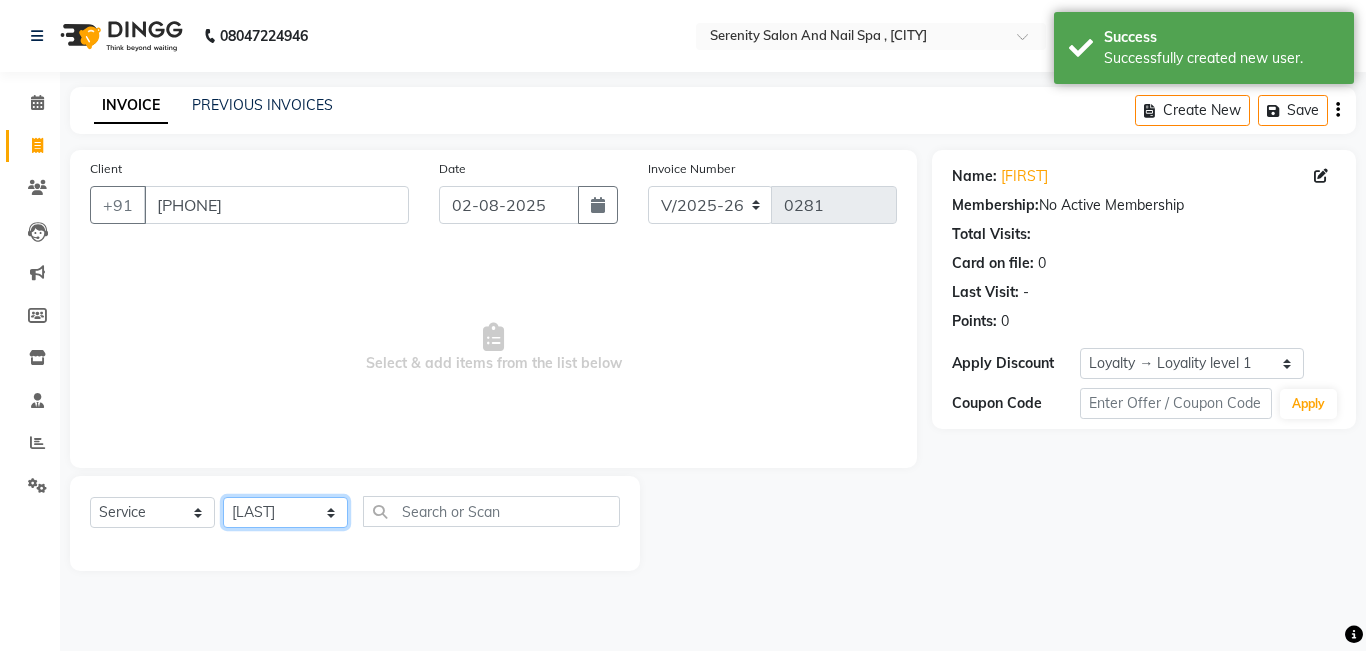 click on "Select Stylist [FIRST] [FIRST] [FIRST] [FIRST] [FIRST] [FIRST]" 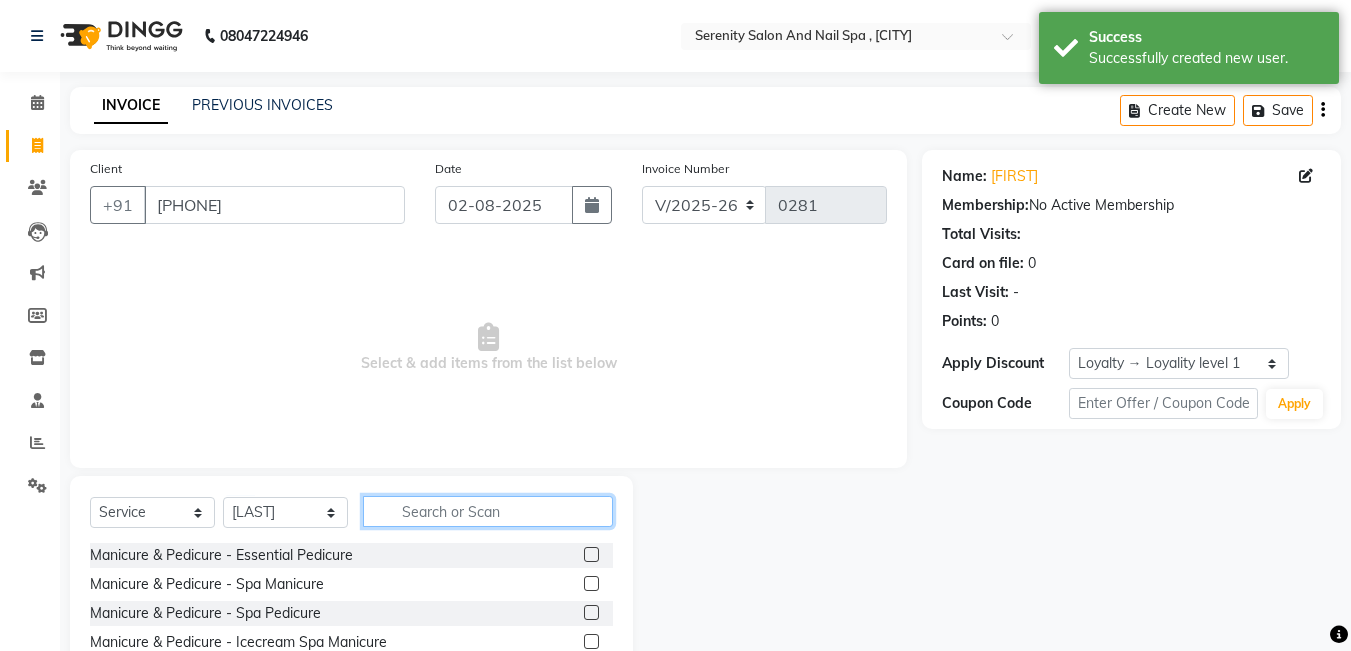 click 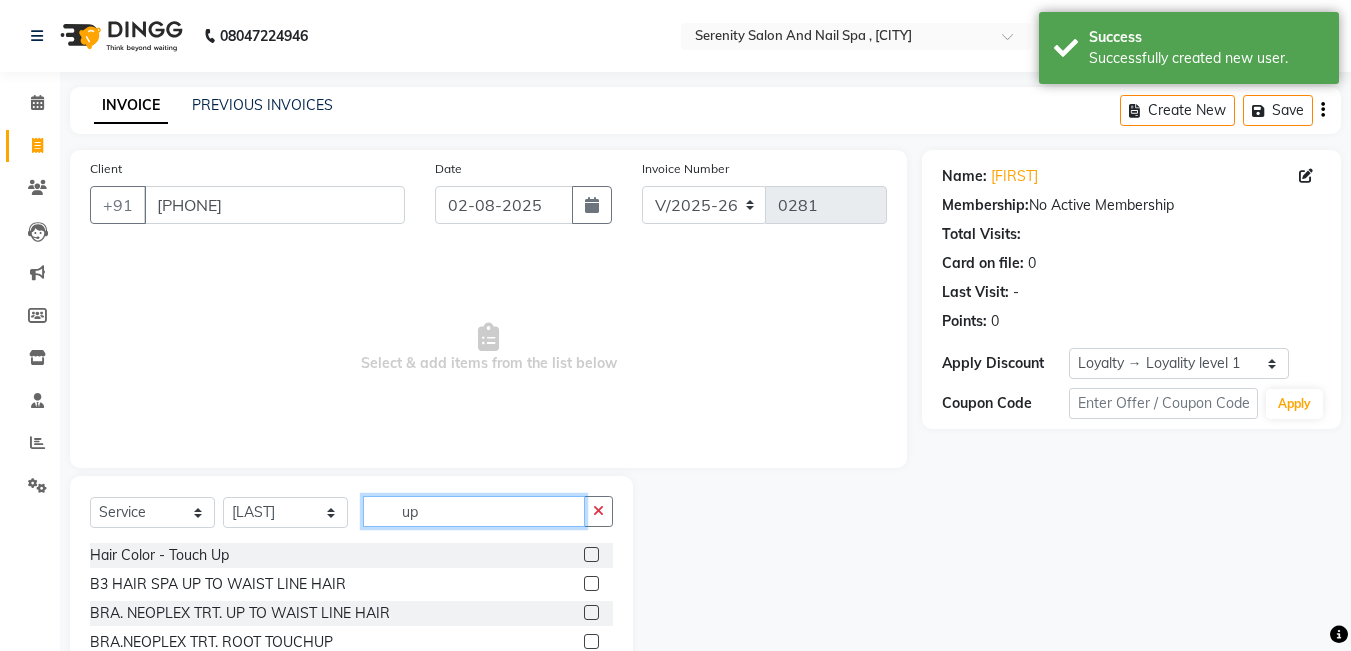scroll, scrollTop: 150, scrollLeft: 0, axis: vertical 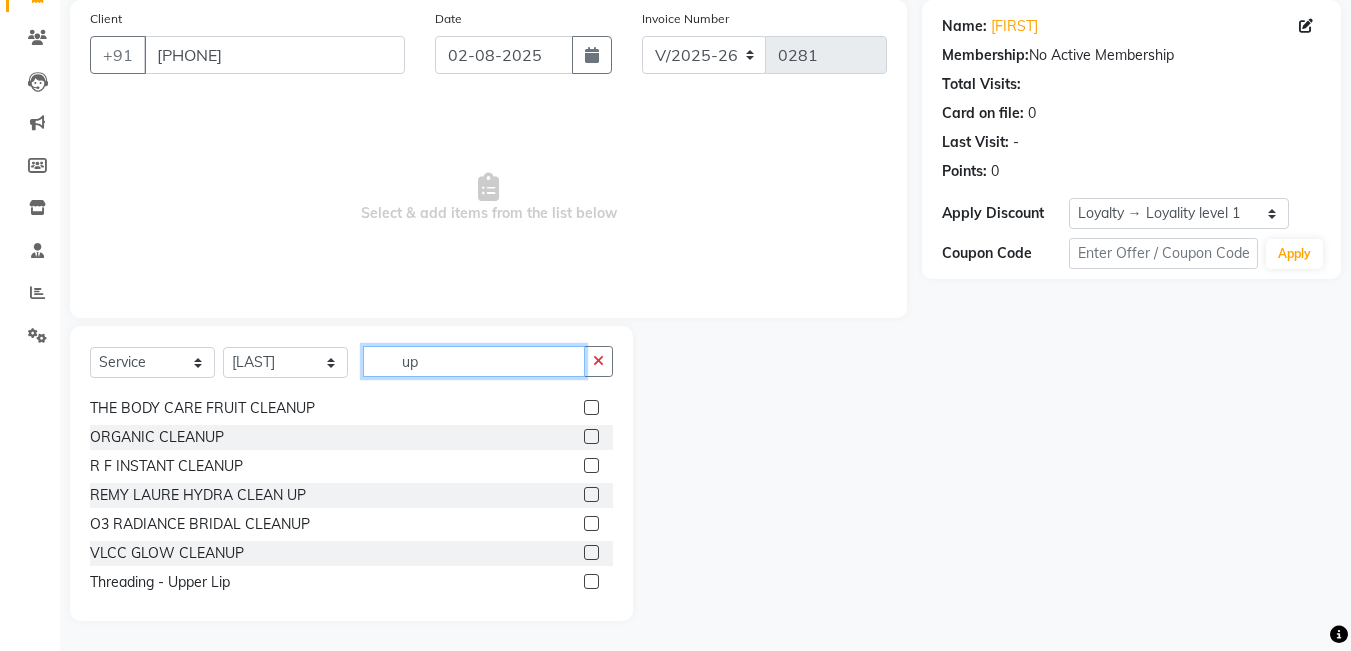 type on "up" 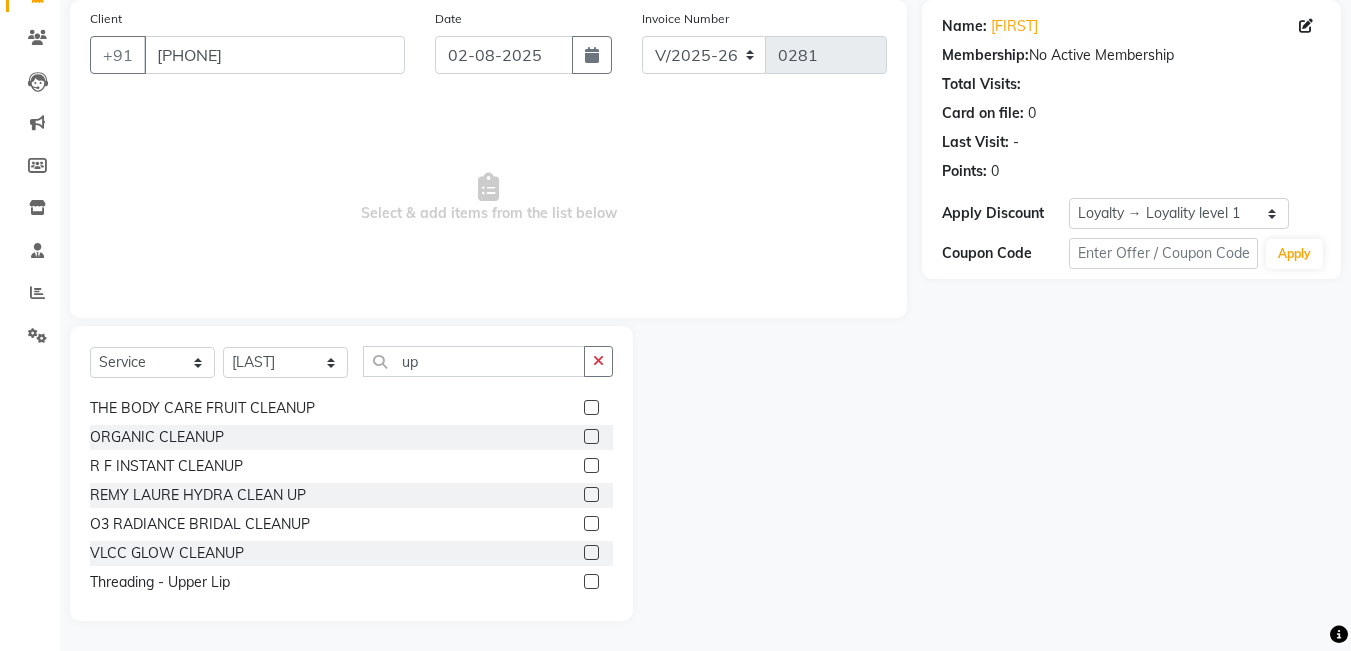 click 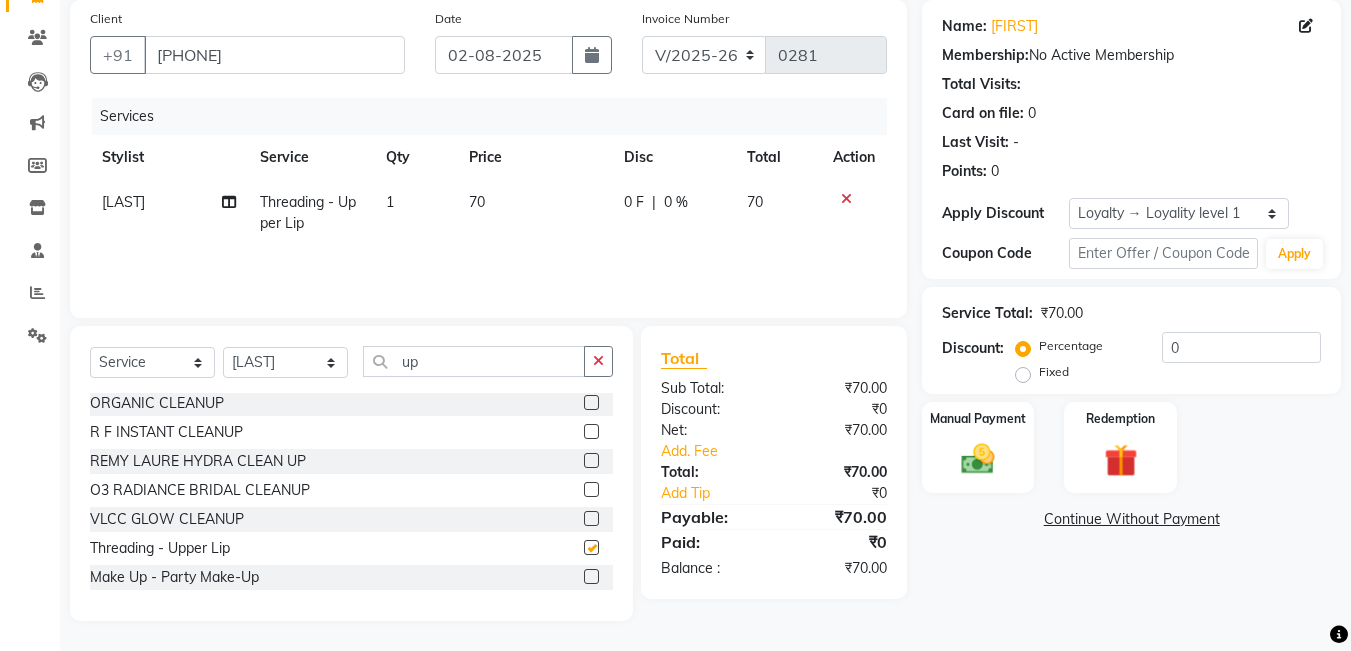 checkbox on "false" 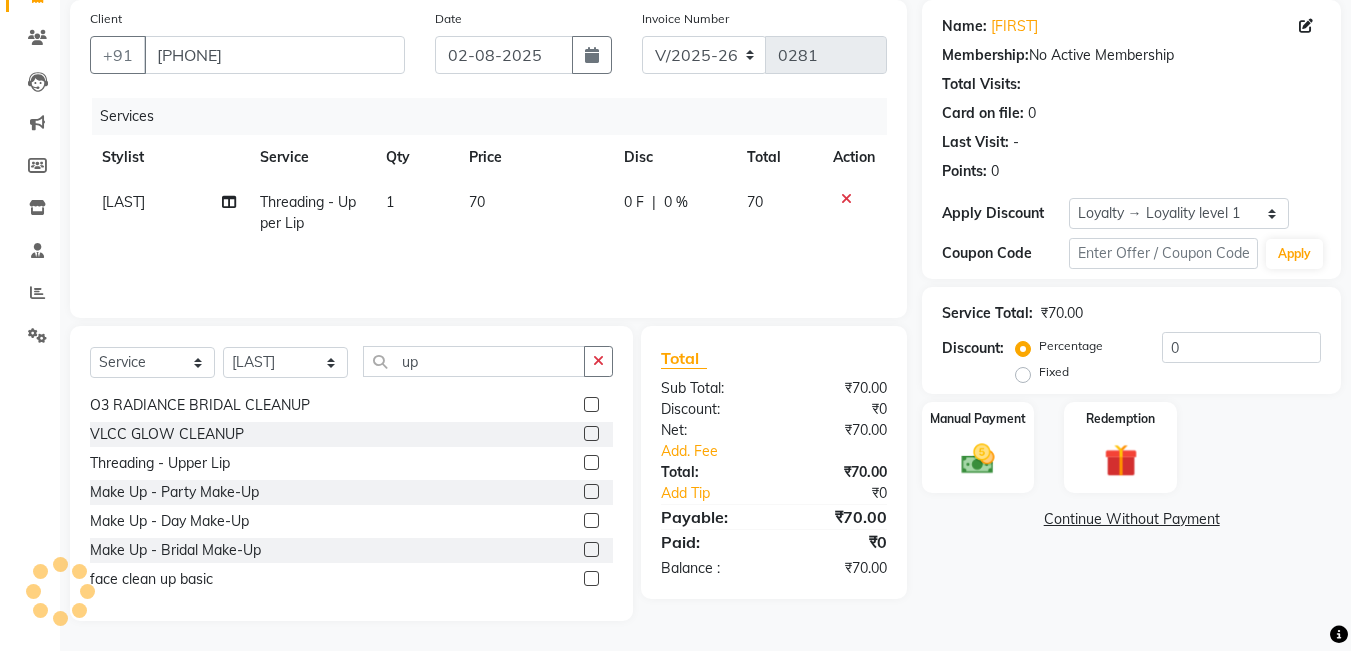 scroll, scrollTop: 322, scrollLeft: 0, axis: vertical 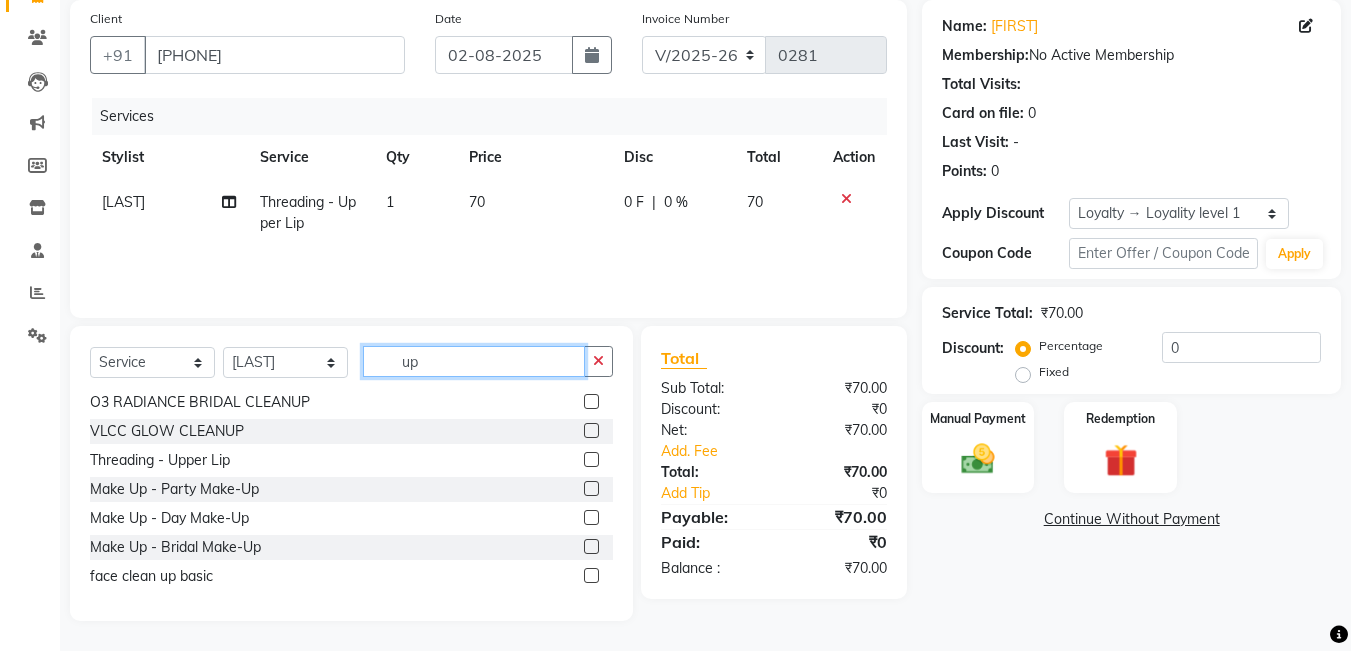 click on "up" 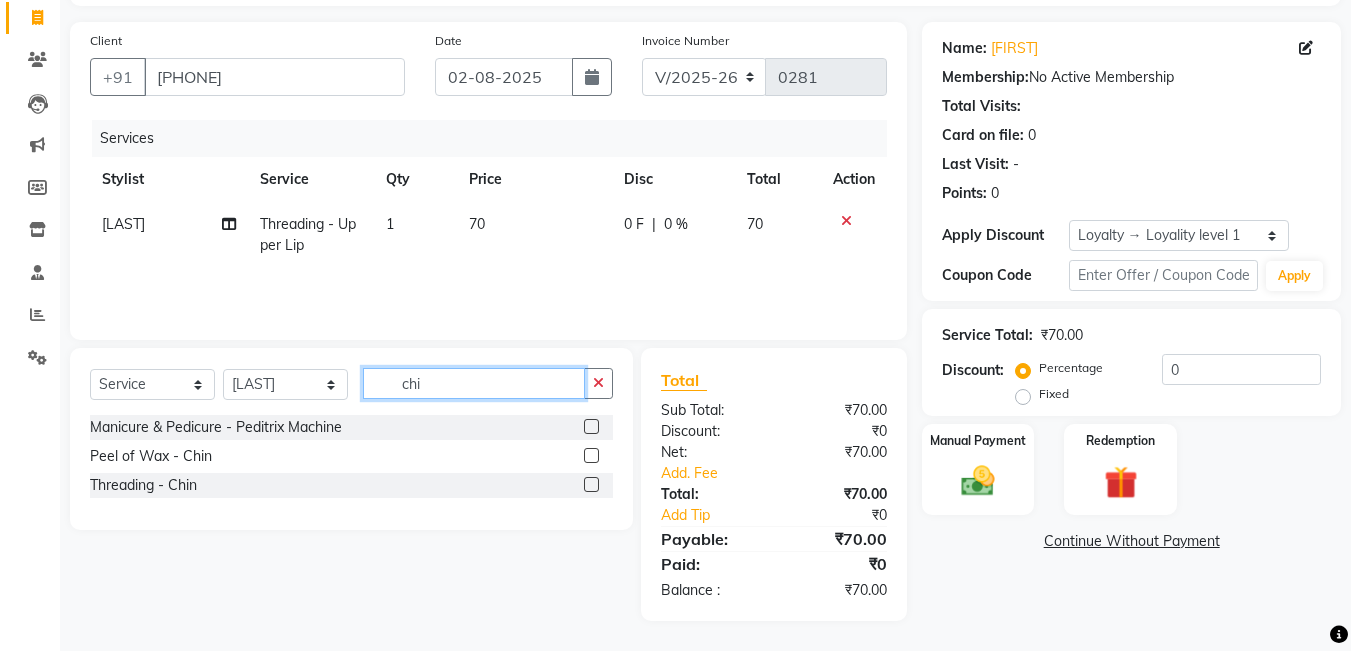 scroll, scrollTop: 0, scrollLeft: 0, axis: both 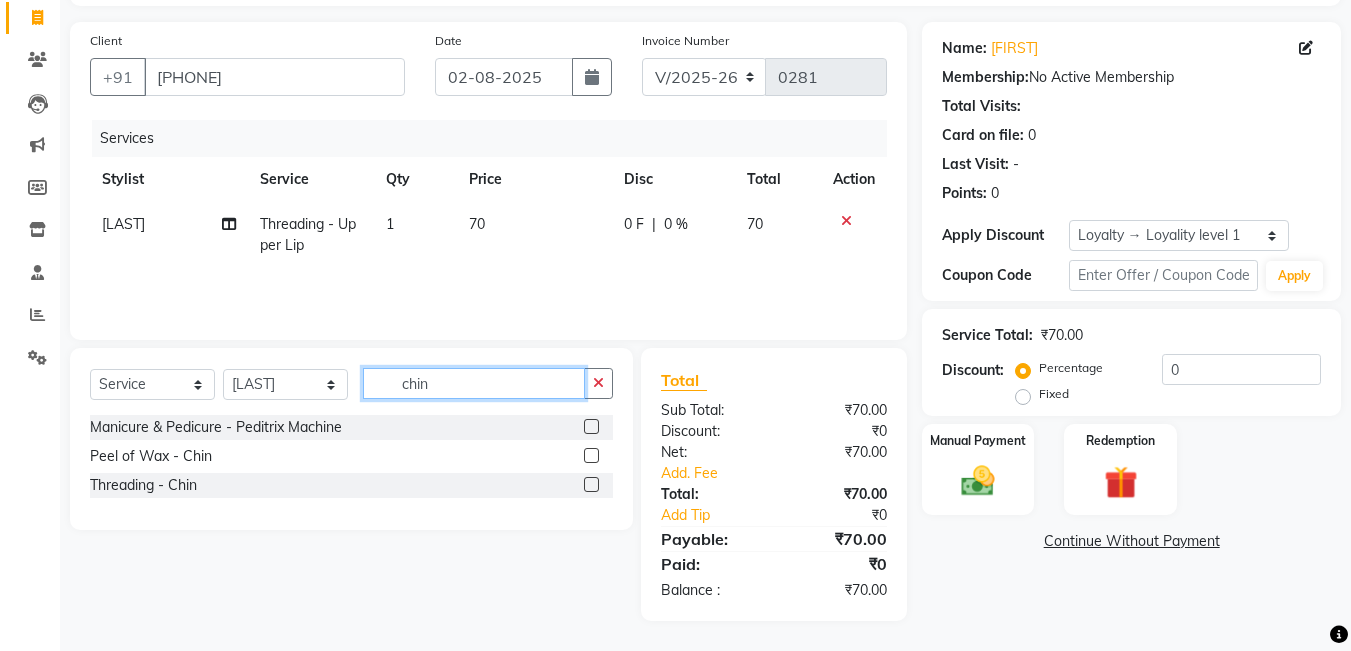 type on "chin" 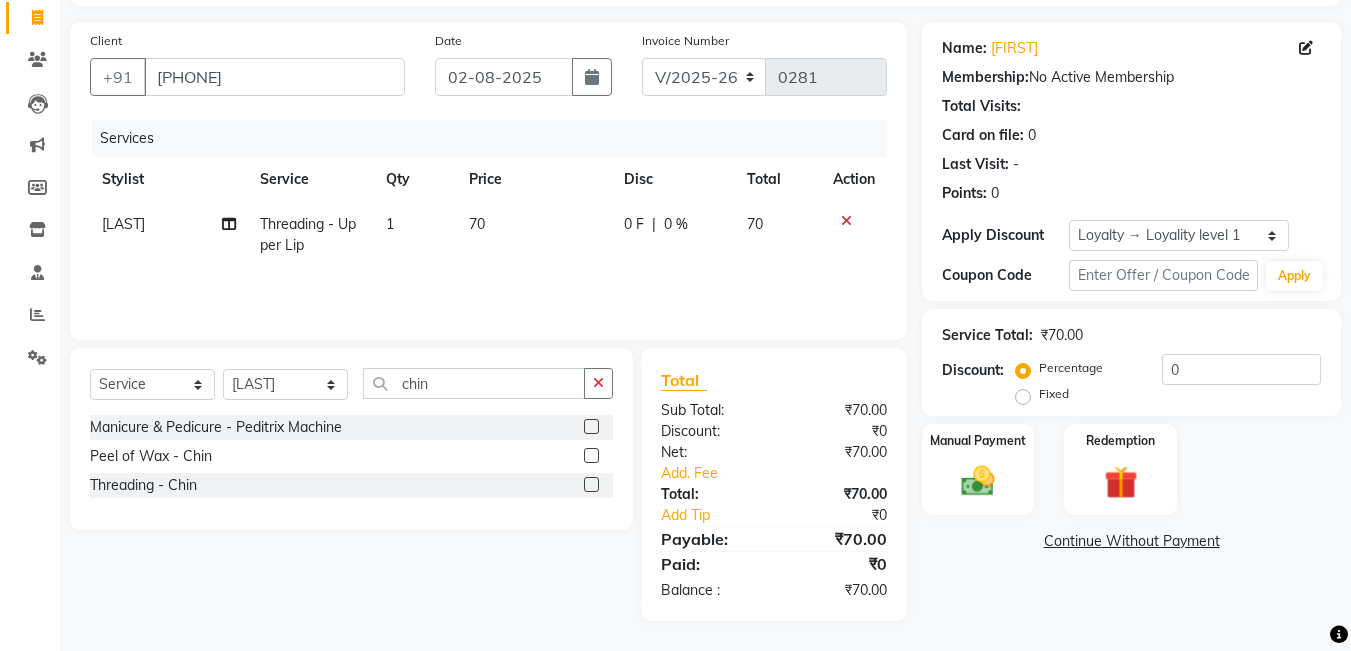 click 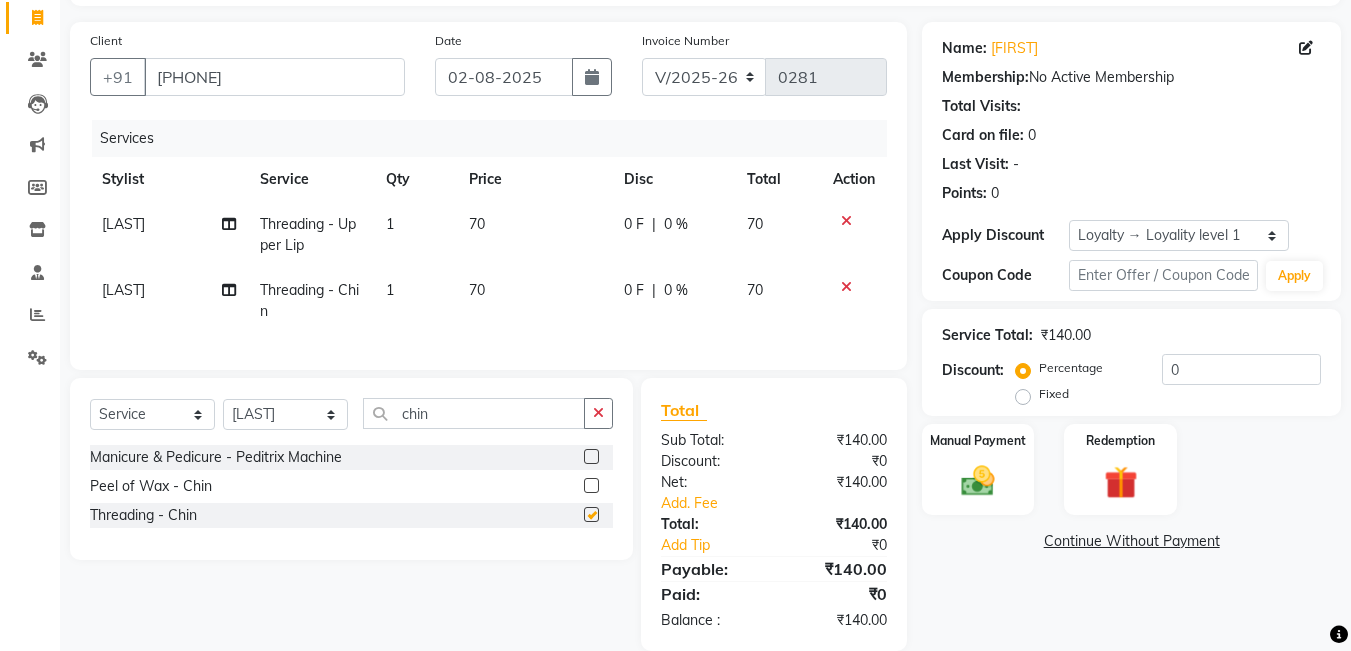 checkbox on "false" 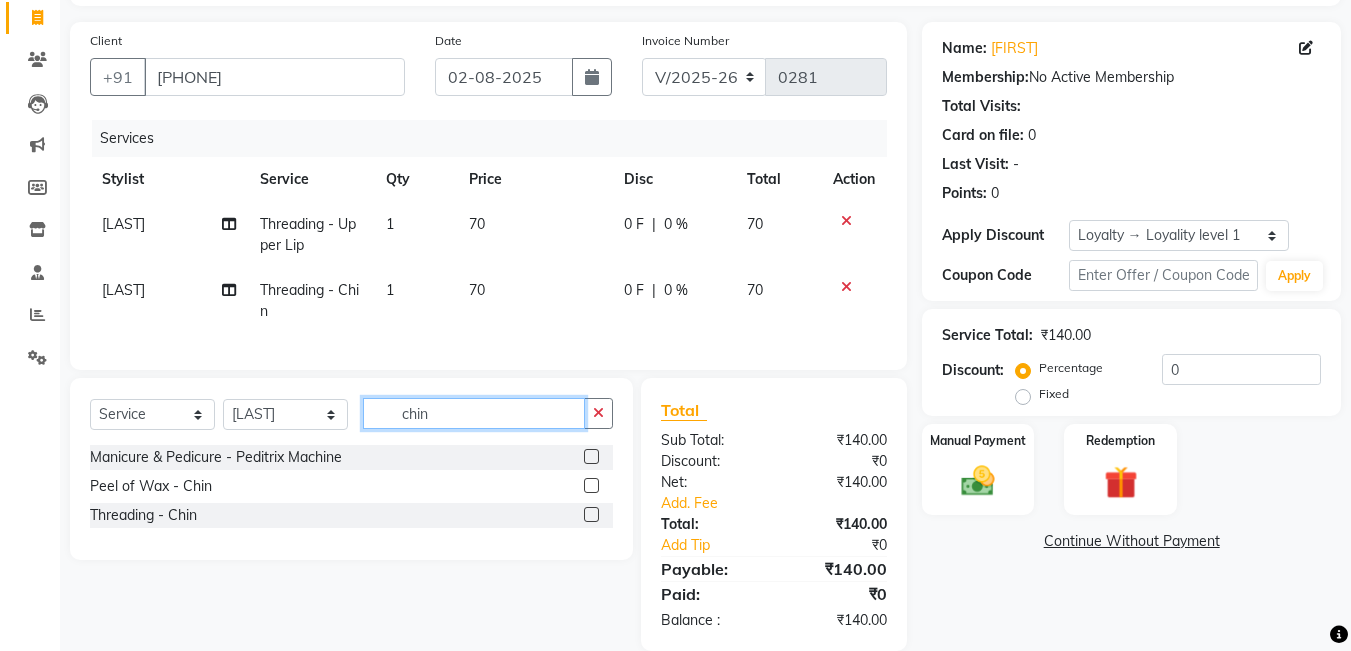 click on "chin" 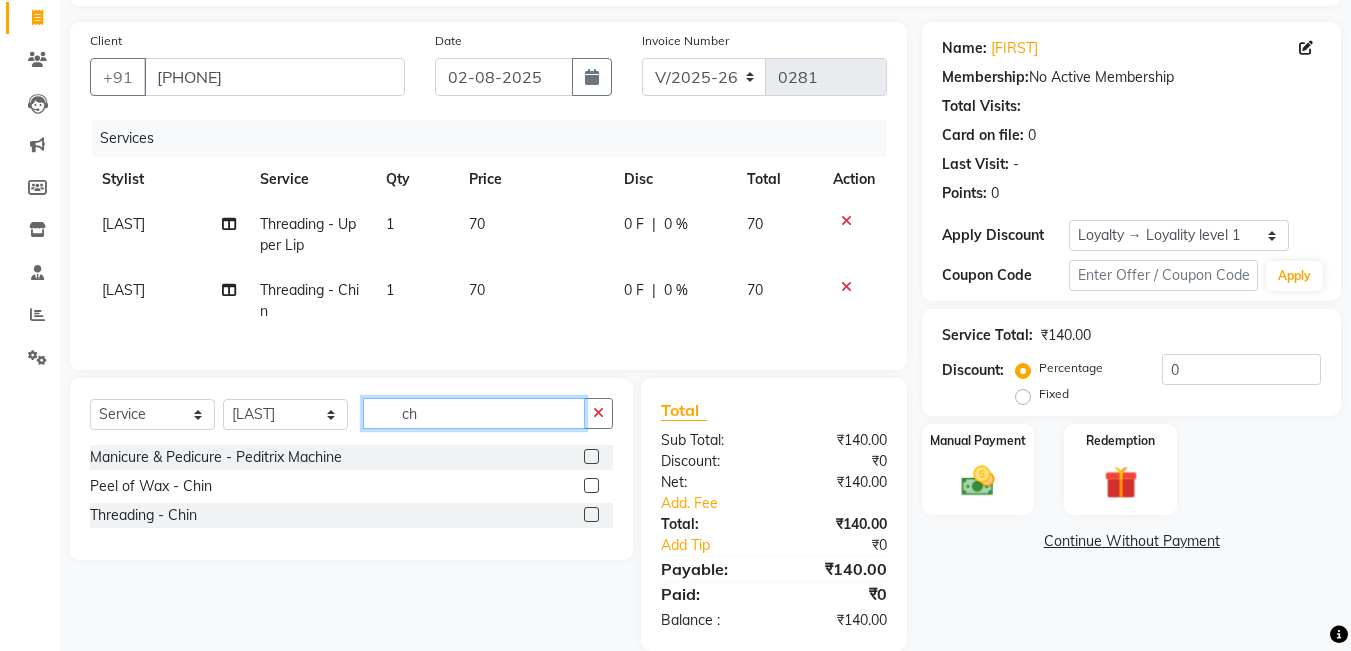 type on "c" 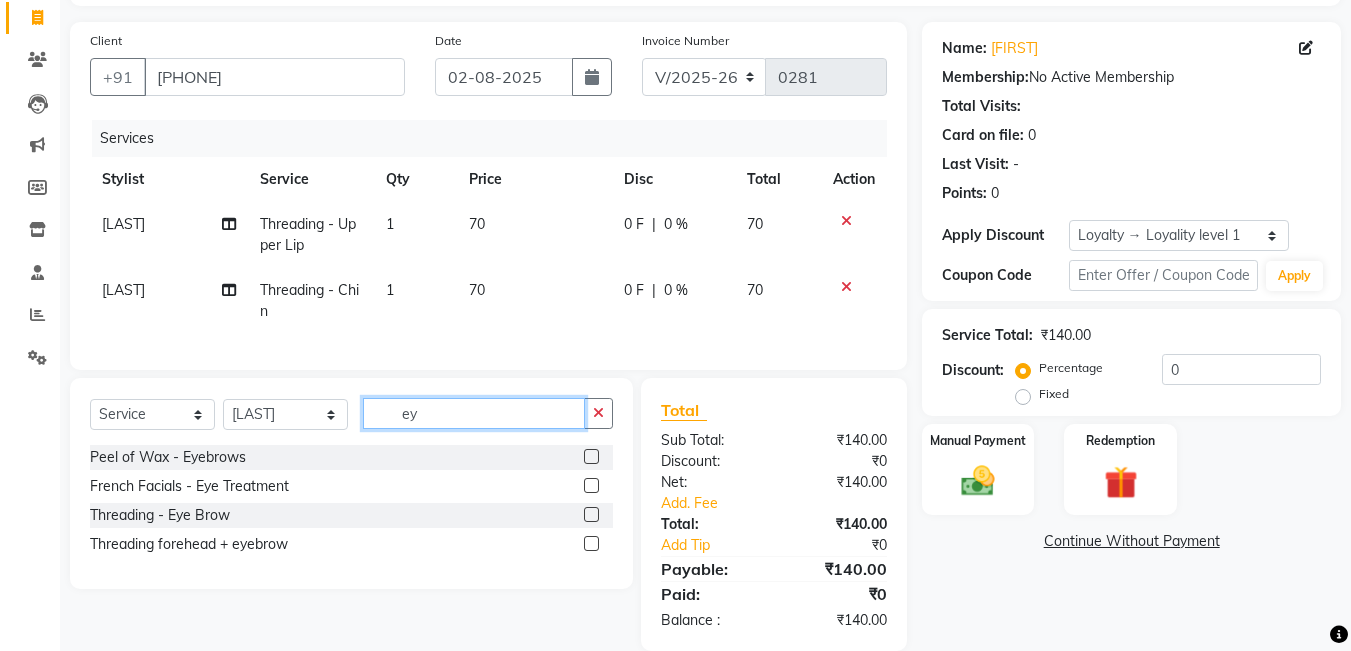 type on "ey" 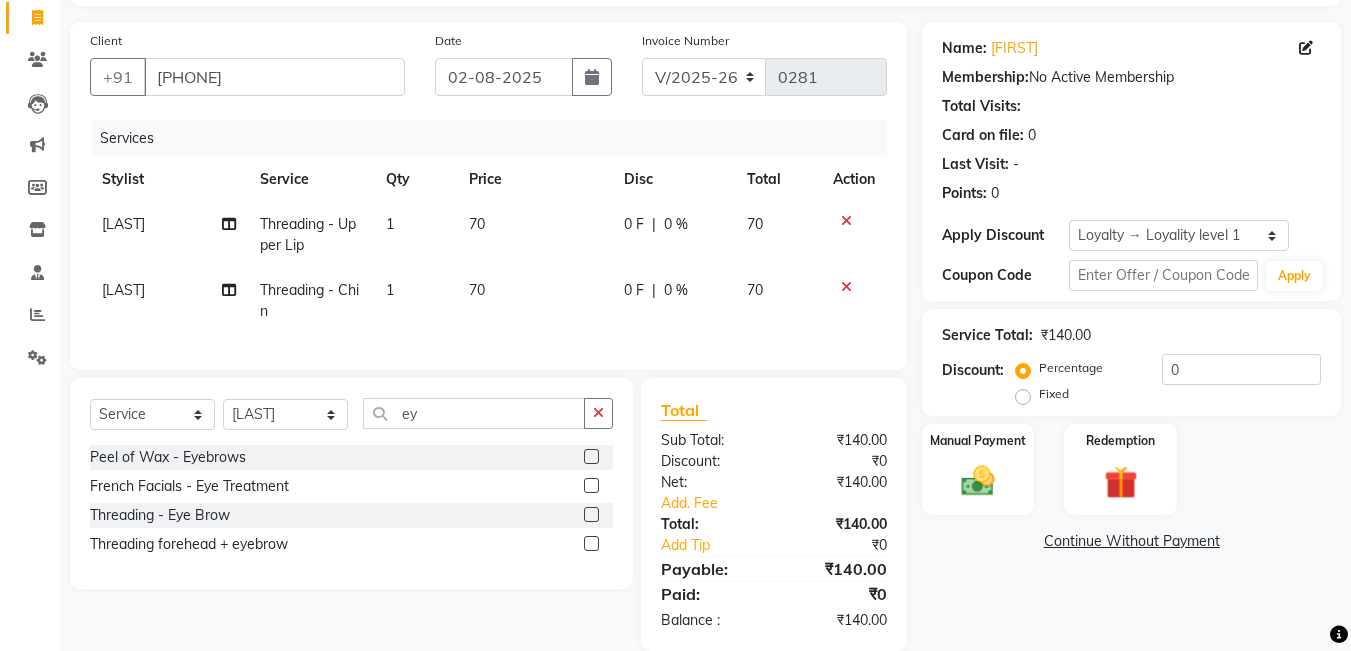 click 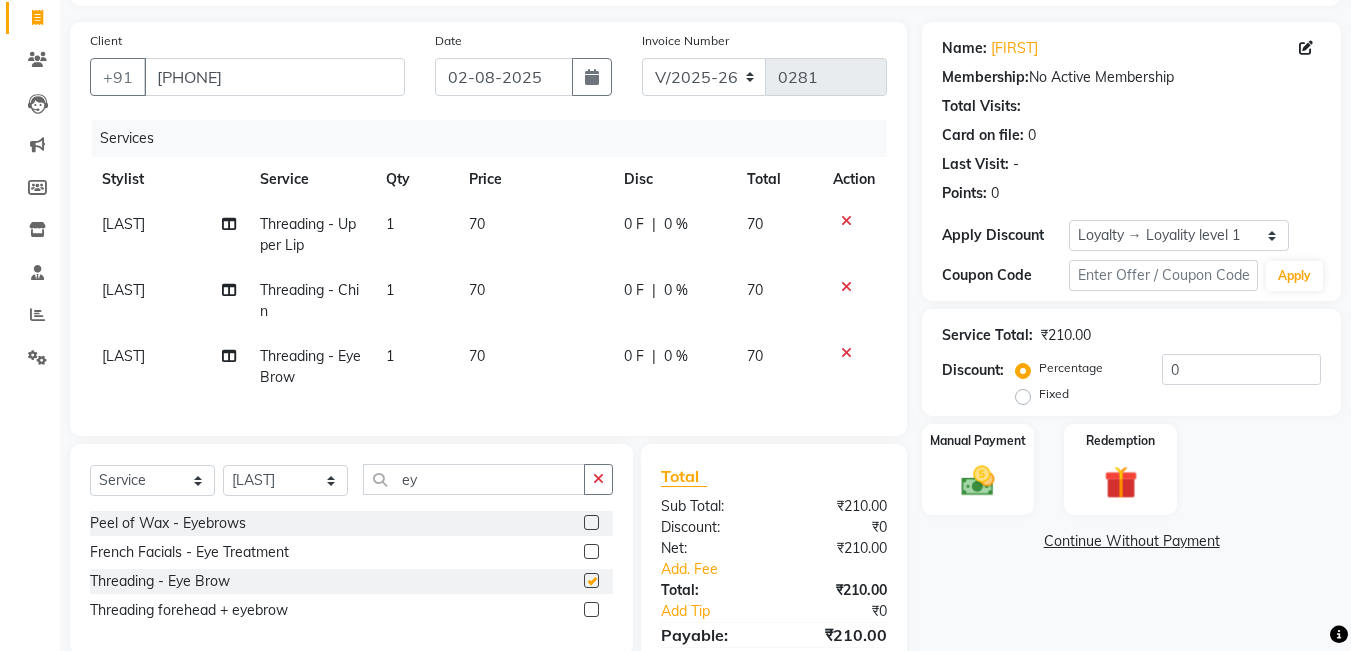 checkbox on "false" 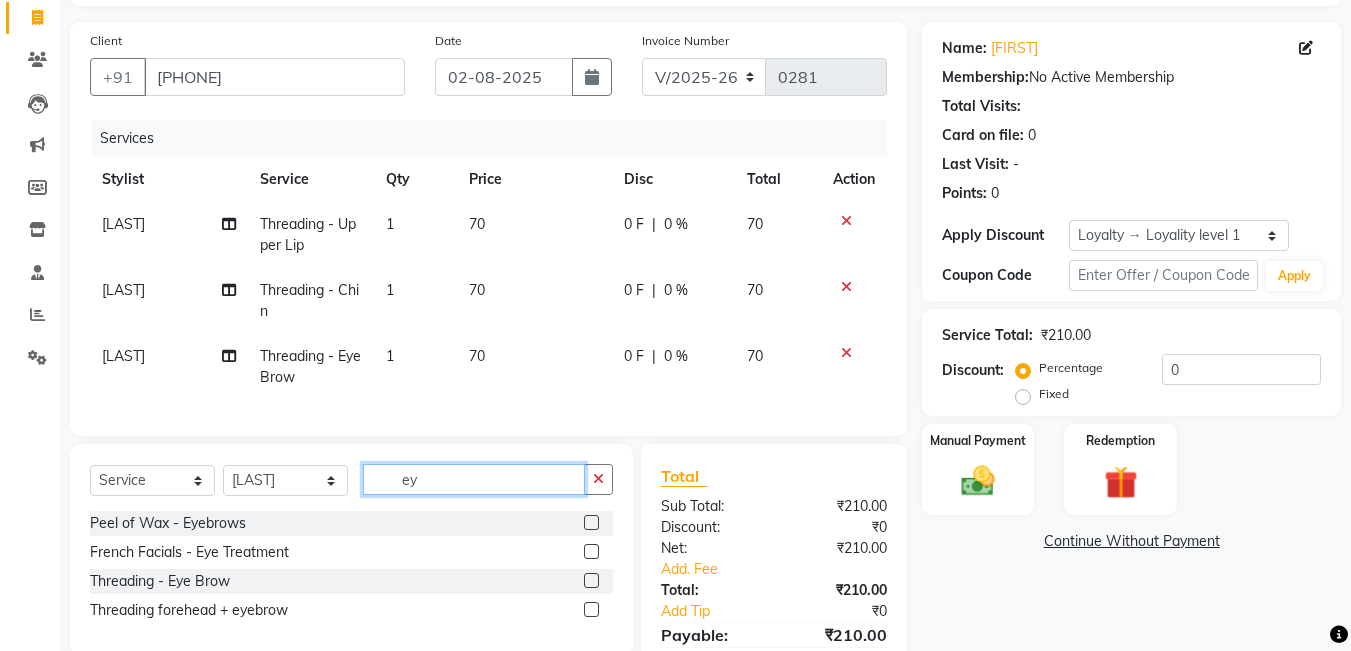 click on "ey" 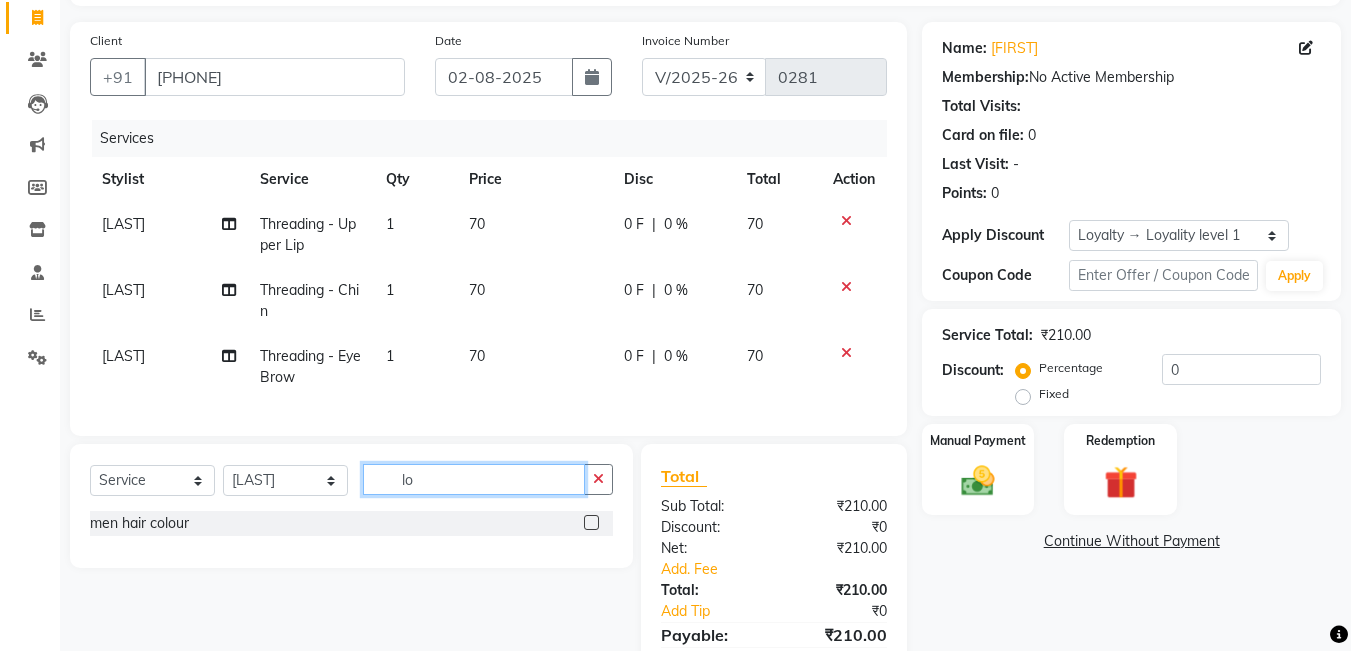type on "l" 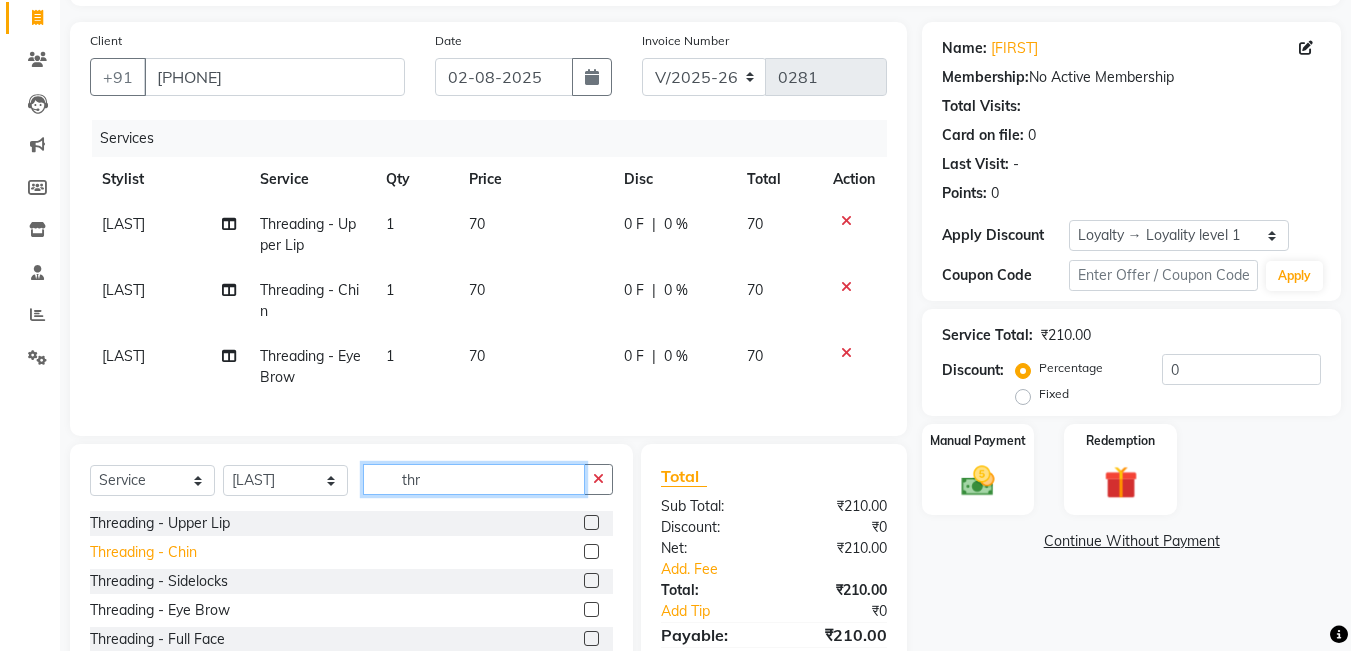 scroll, scrollTop: 3, scrollLeft: 0, axis: vertical 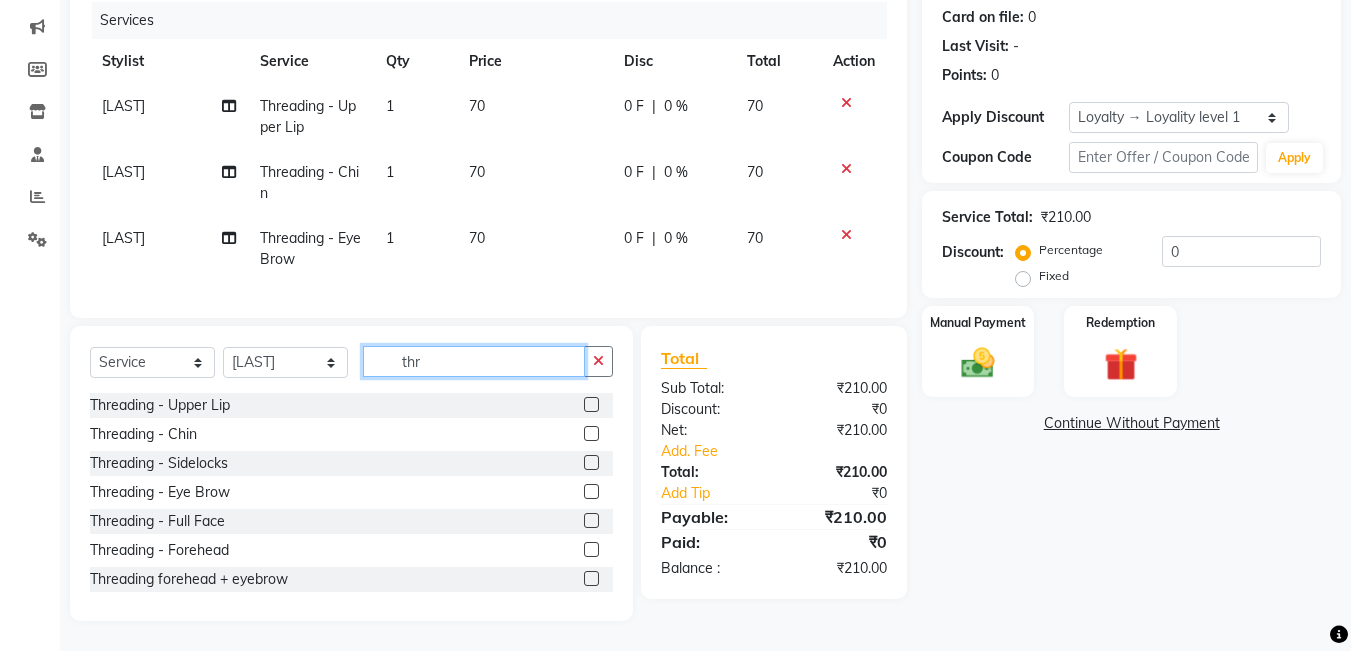 type on "thr" 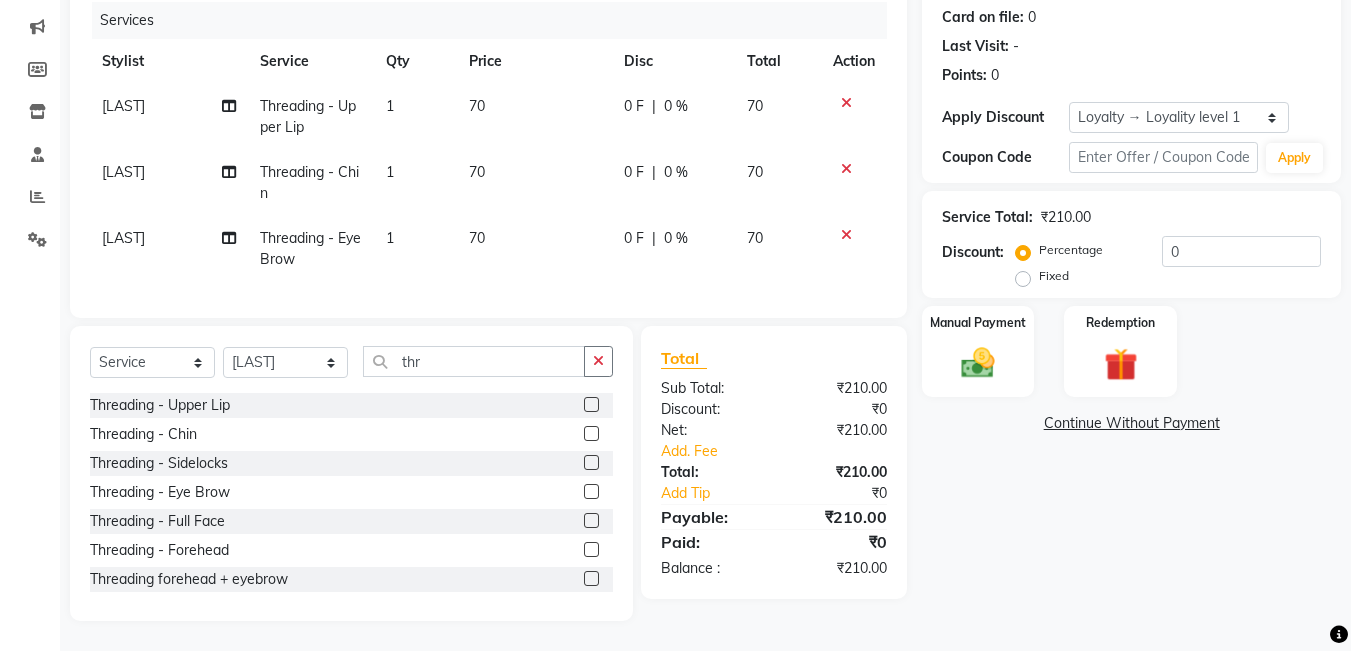 click 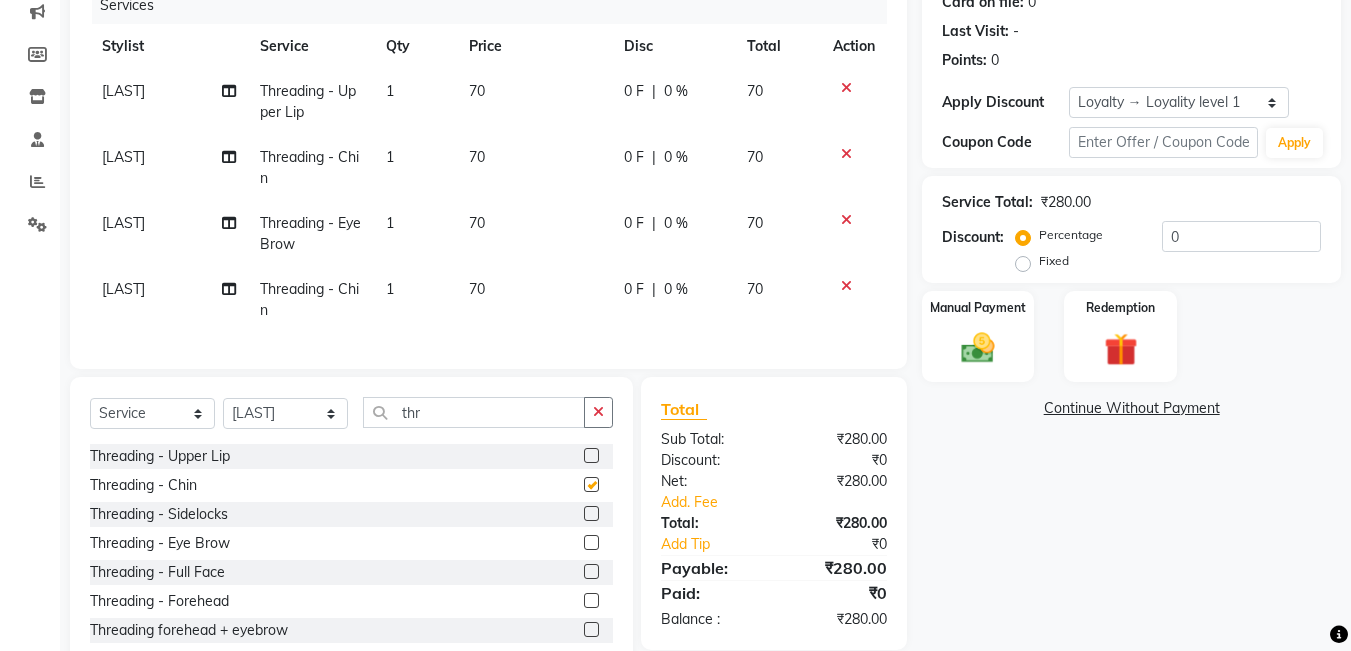 checkbox on "false" 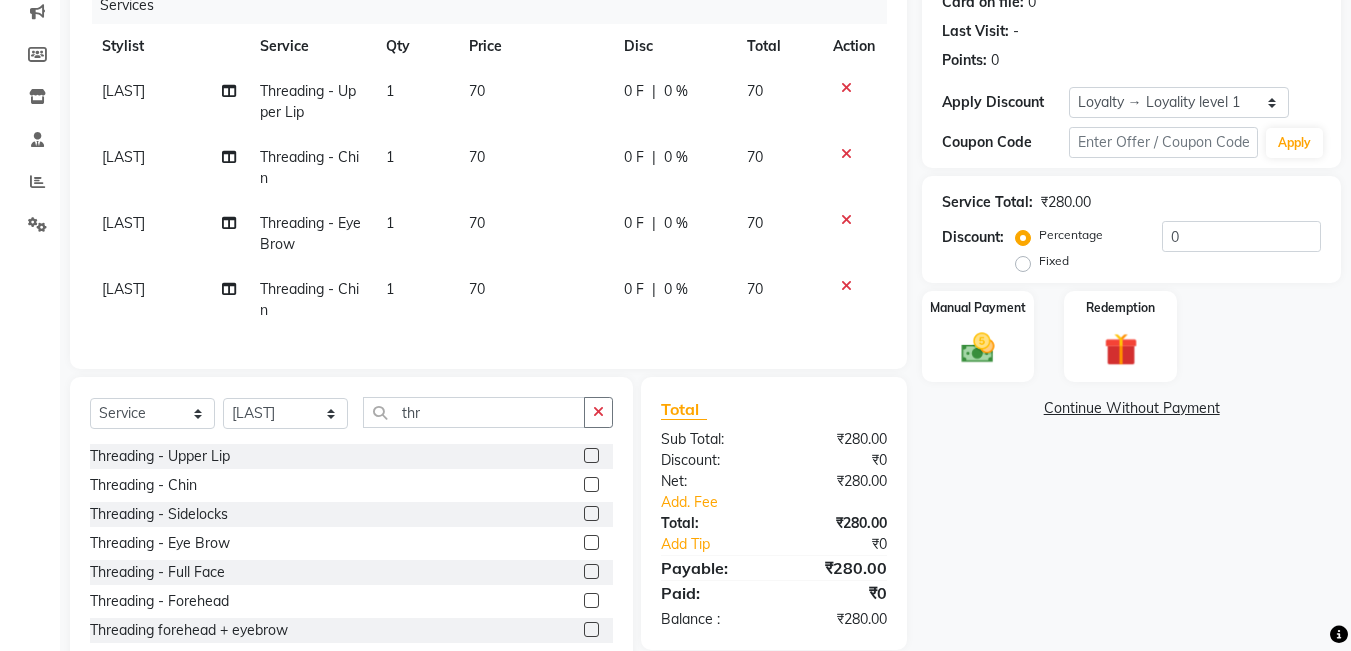 click on "Select  Service  Product  Membership  Package Voucher Prepaid Gift Card  Select Stylist [FIRST] [FIRST] [FIRST] [FIRST] [FIRST] [FIRST] thr Threading - Upper Lip  Threading - Chin  Threading - Sidelocks  Threading - Eye Brow  Threading - Full Face  Threading - Forehead  Threading forehead + eyebrow" 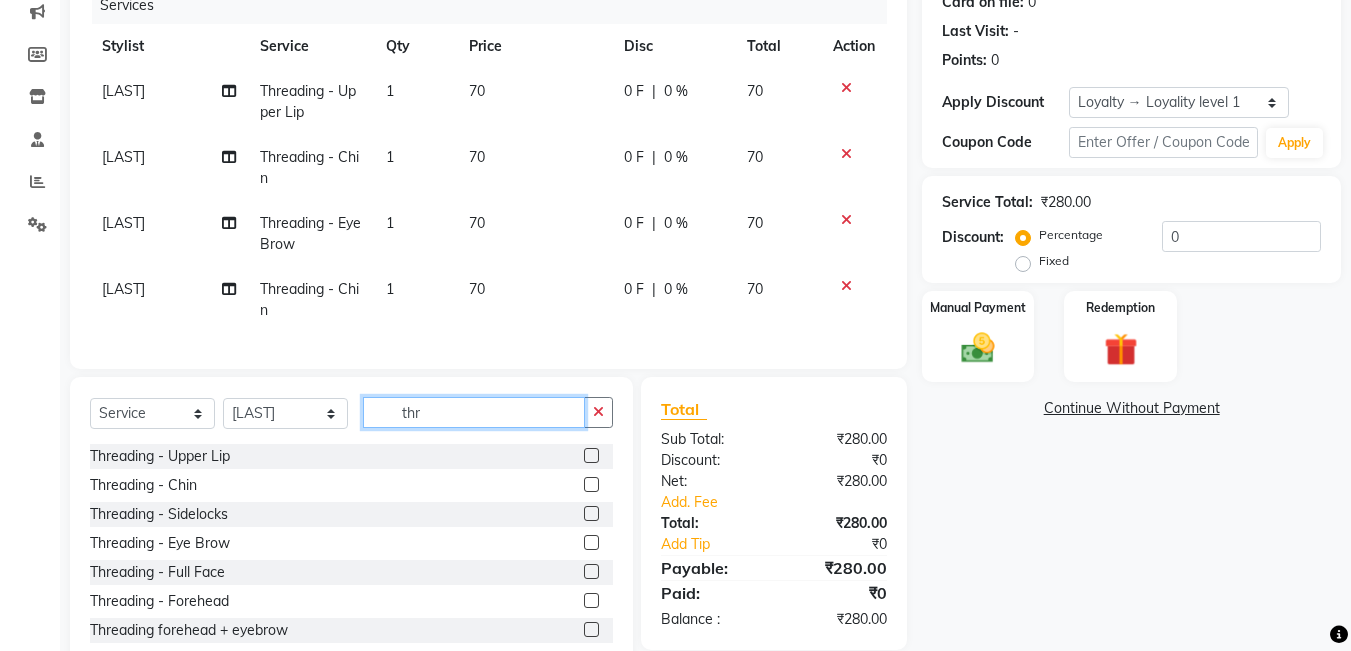 click on "thr" 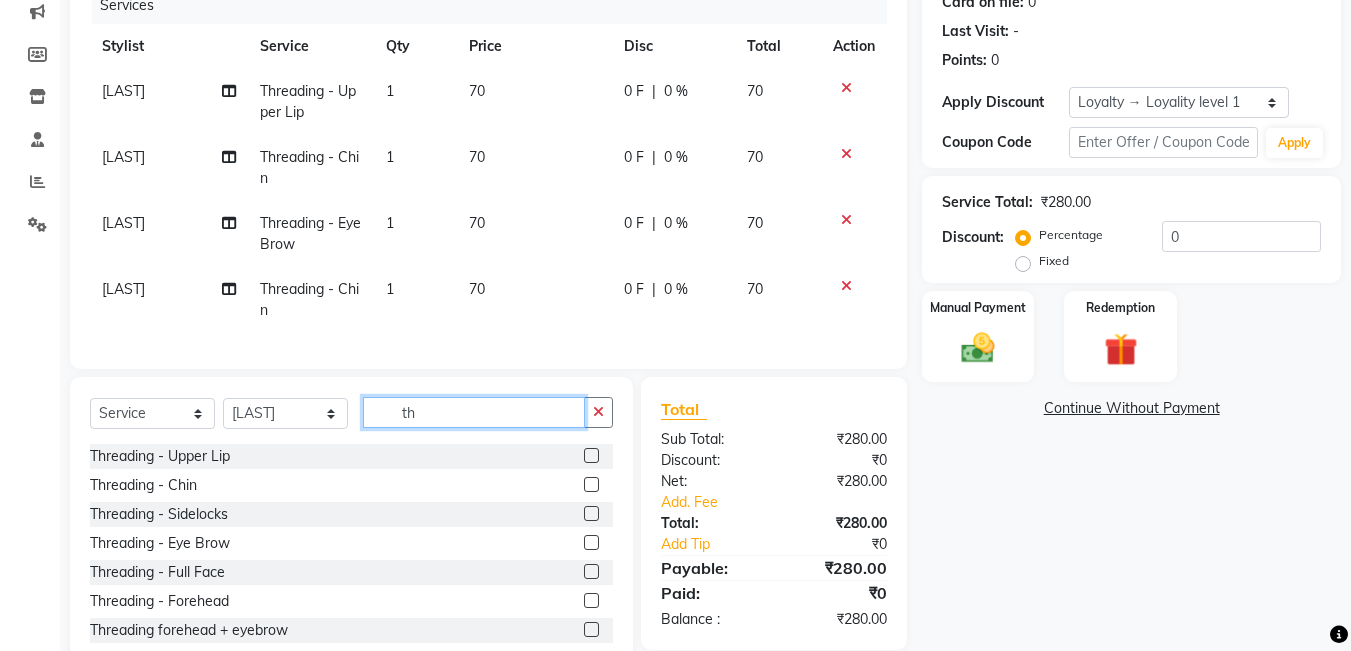 type on "t" 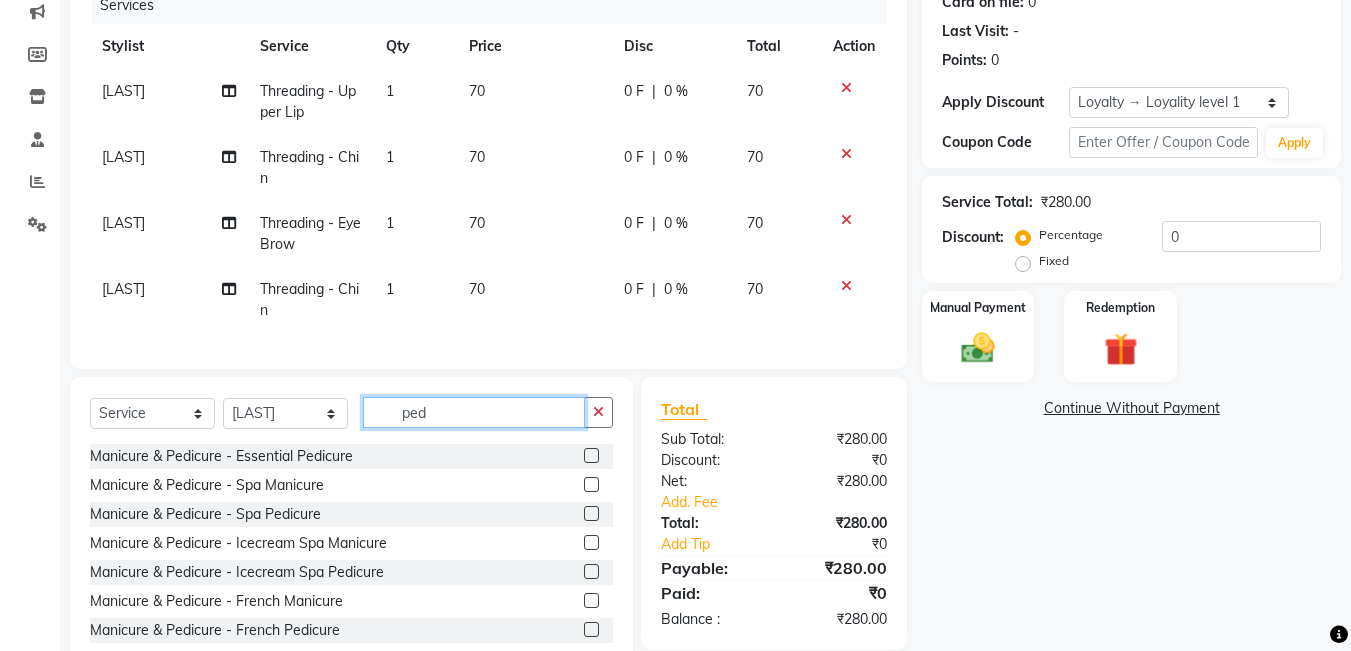 type on "ped" 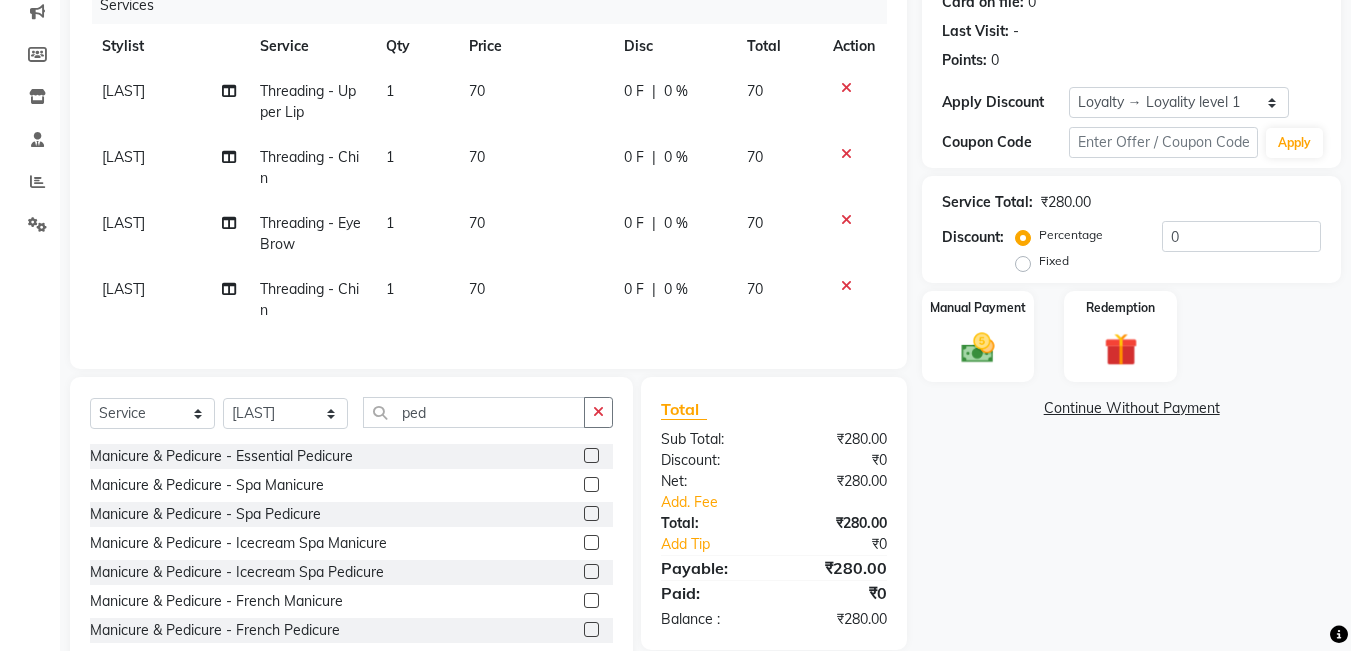 click 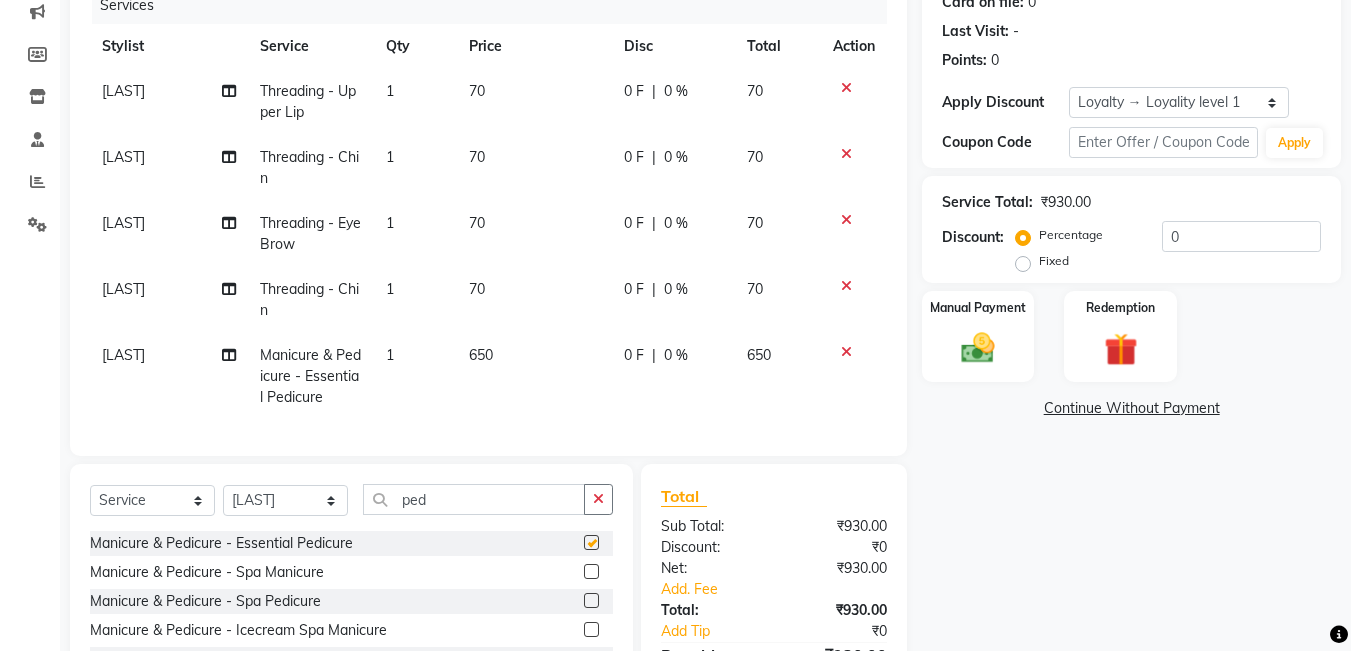 checkbox on "false" 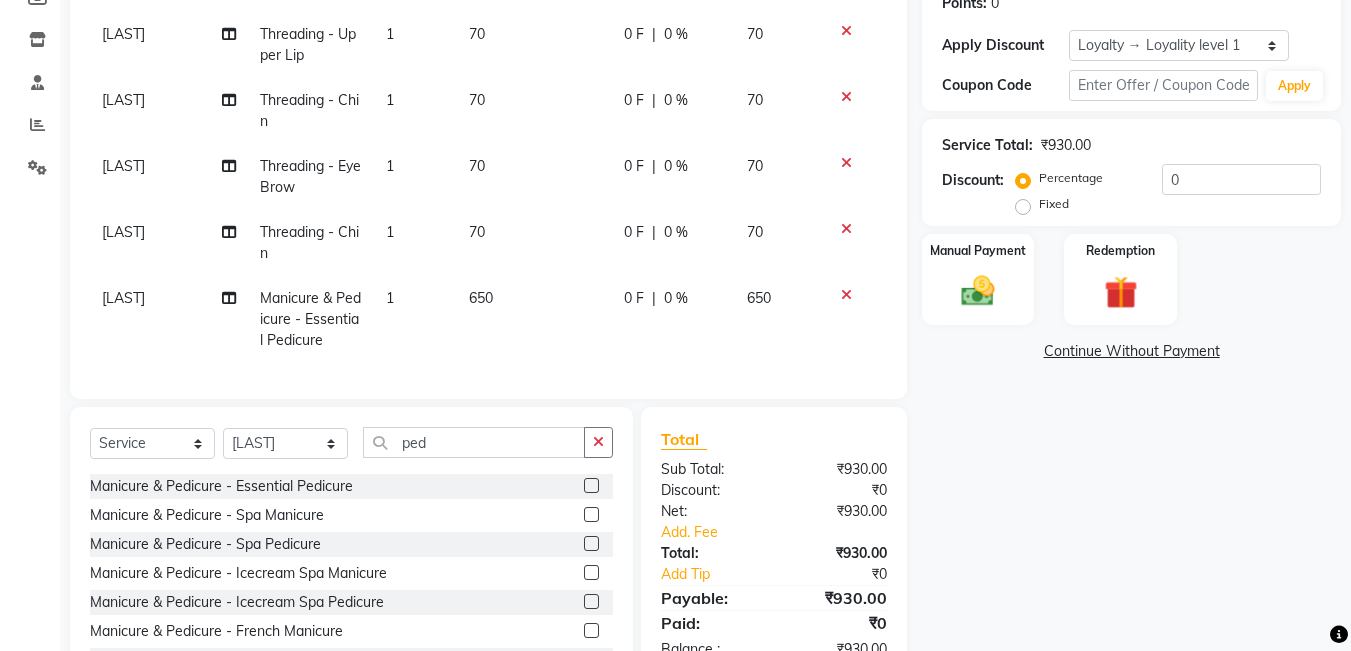 scroll, scrollTop: 414, scrollLeft: 0, axis: vertical 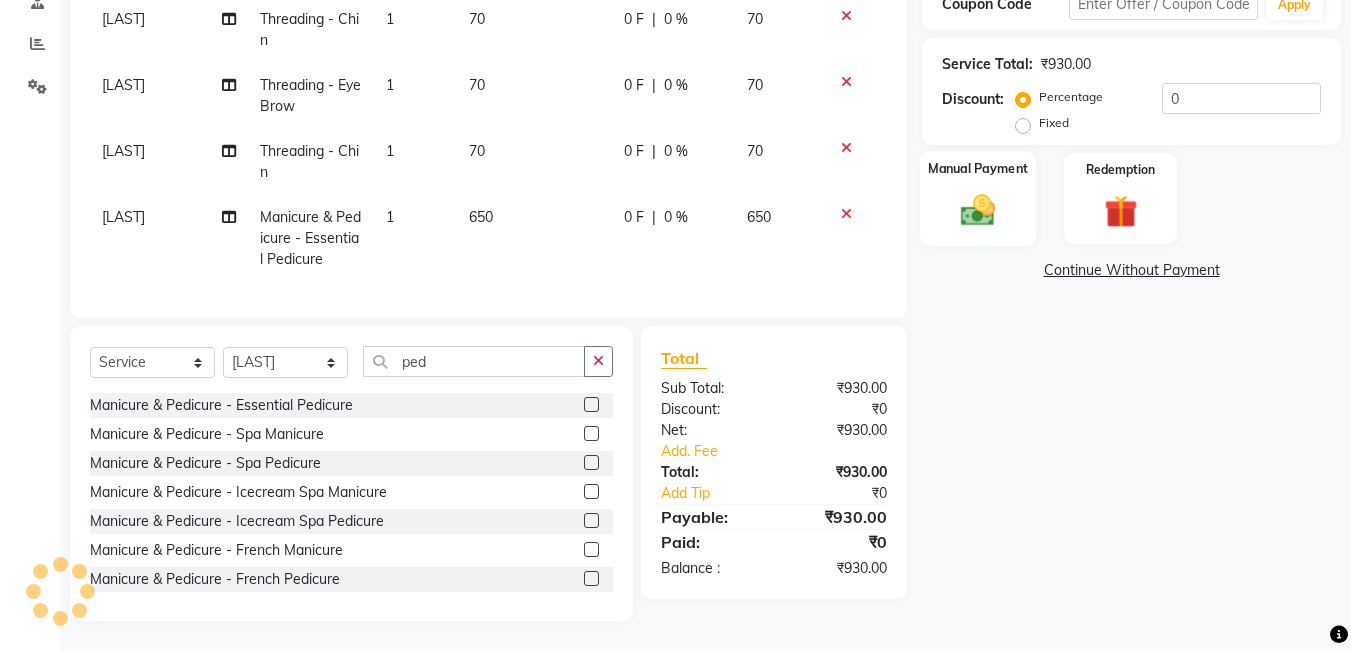 click 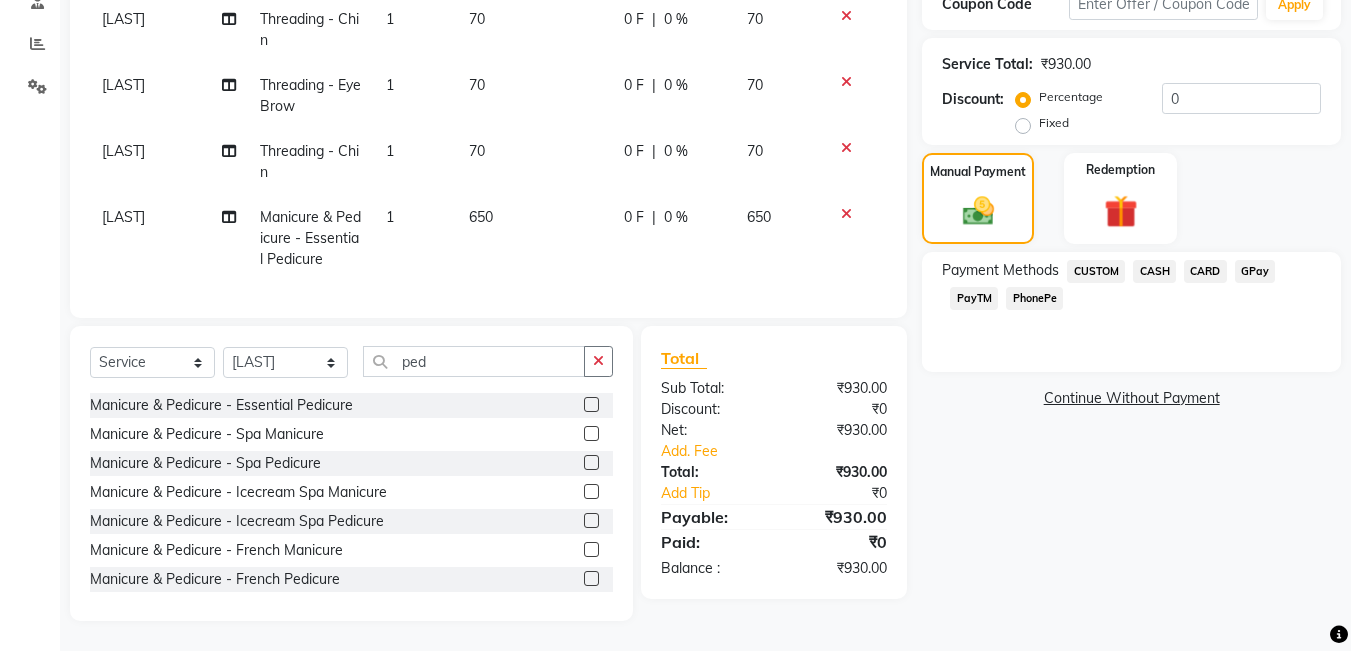 click on "CASH" 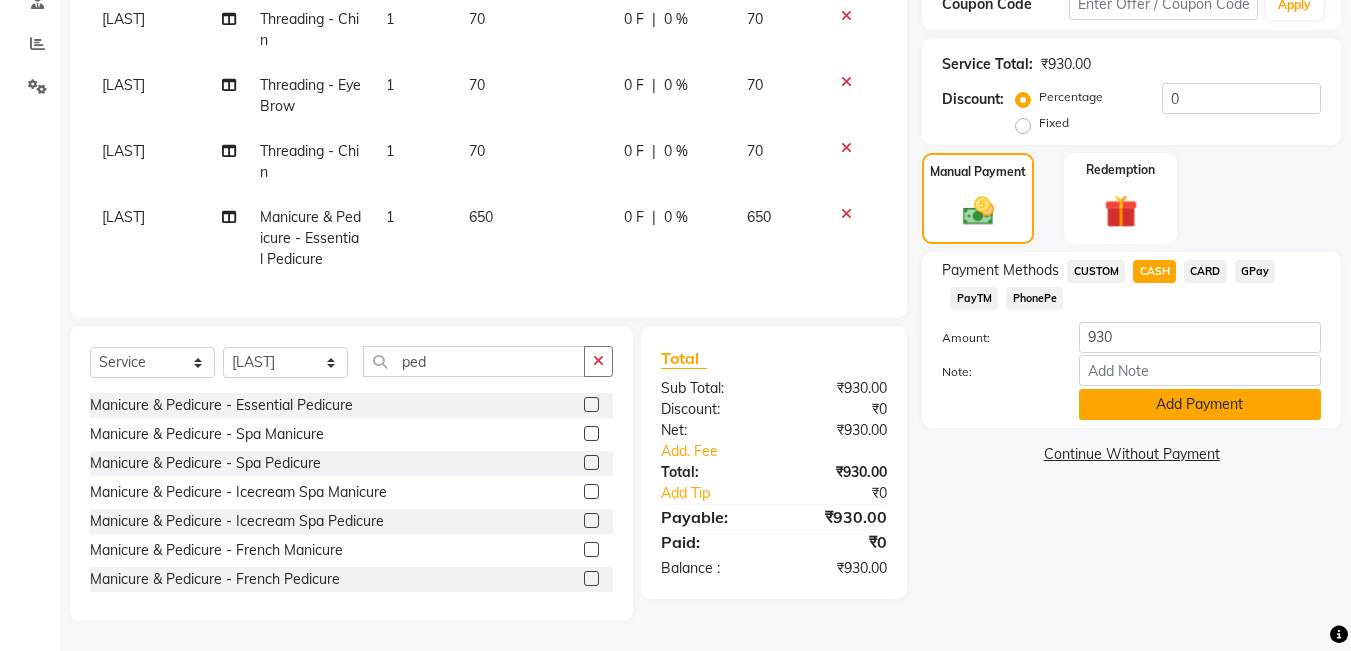 click on "Add Payment" 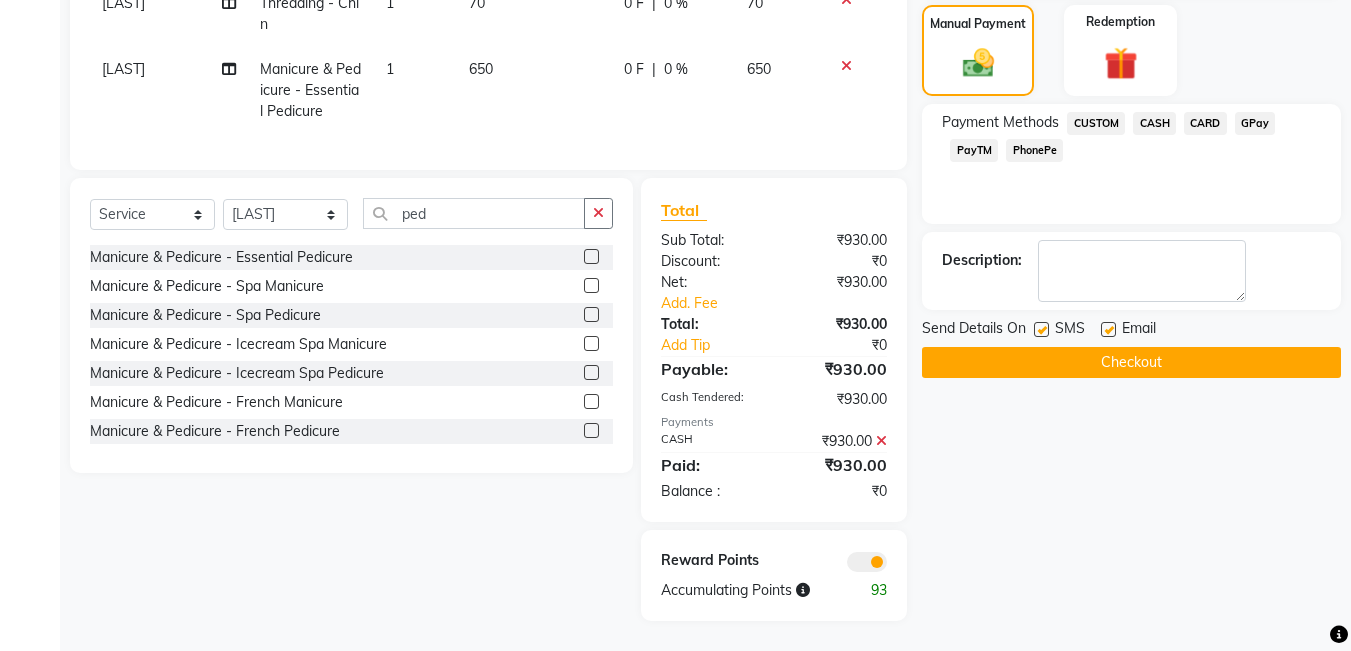 scroll, scrollTop: 562, scrollLeft: 0, axis: vertical 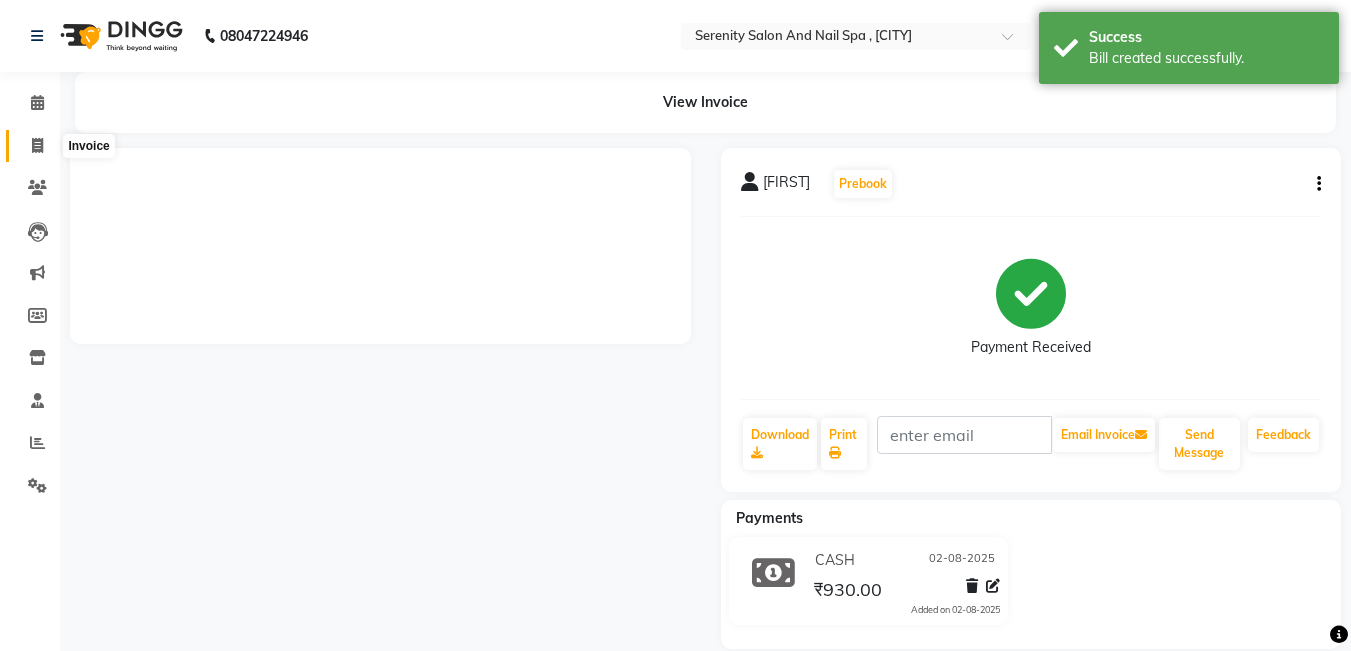 click 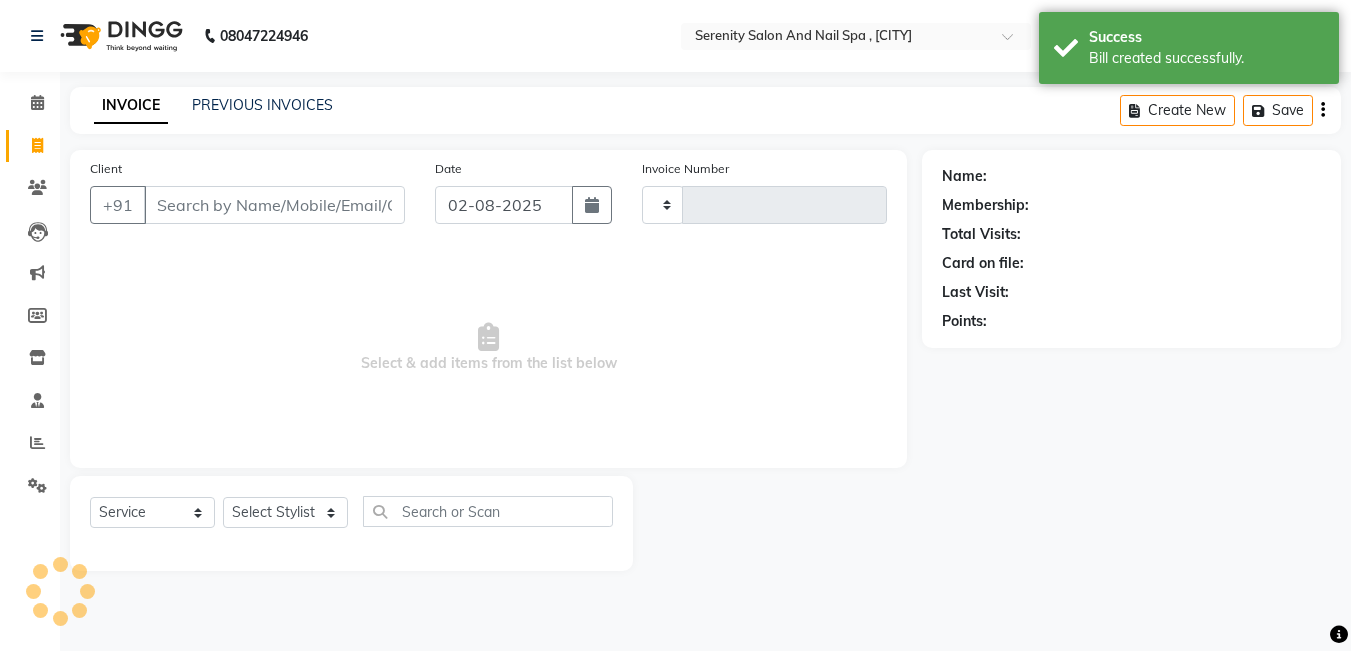type on "0282" 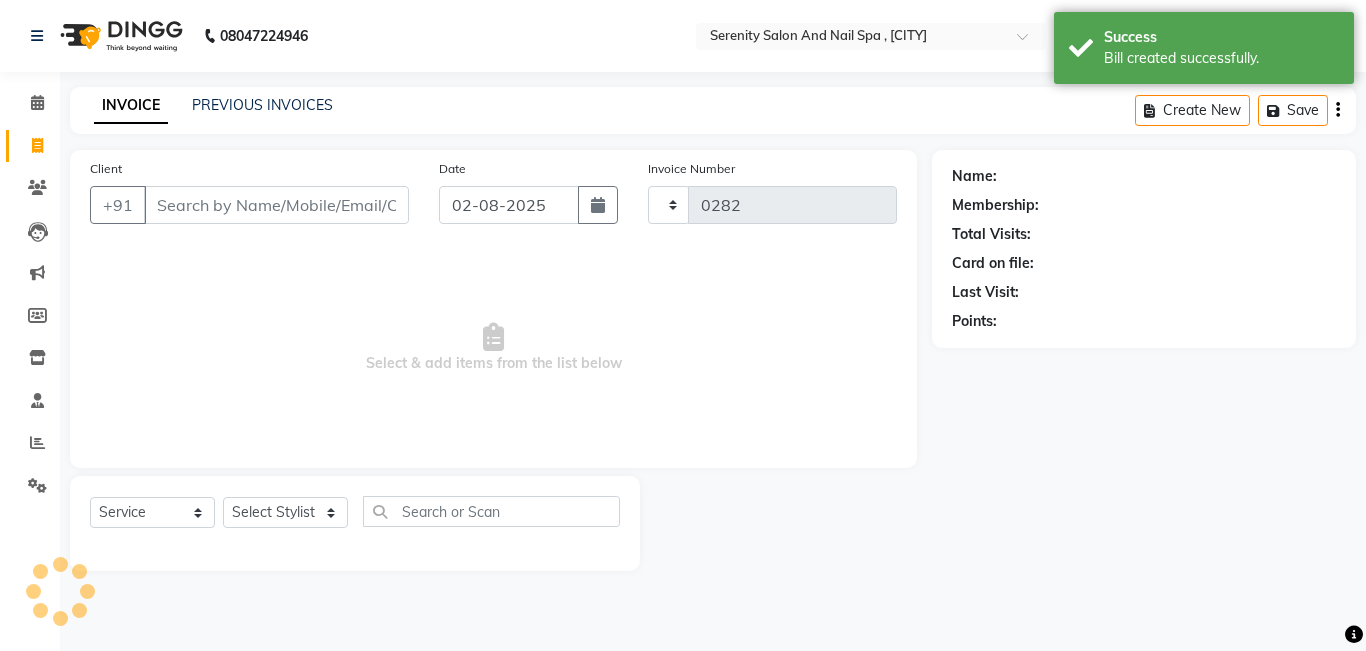 select on "433" 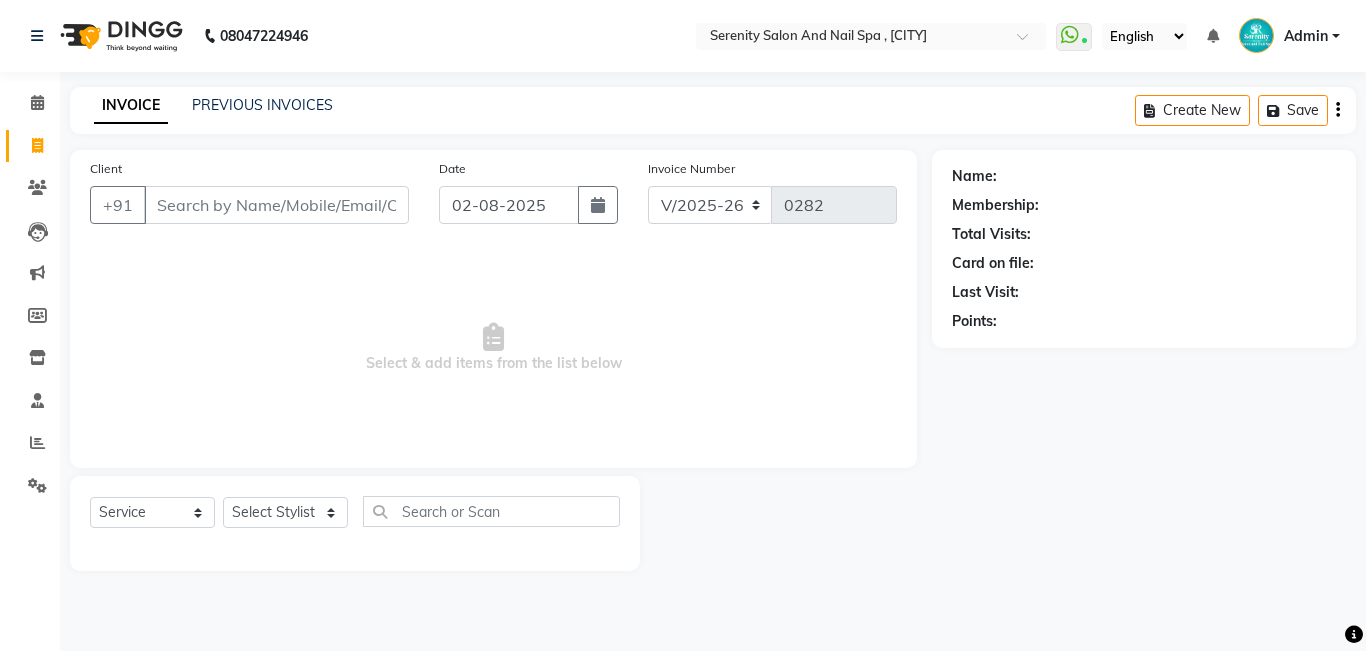 click on "Client" at bounding box center (276, 205) 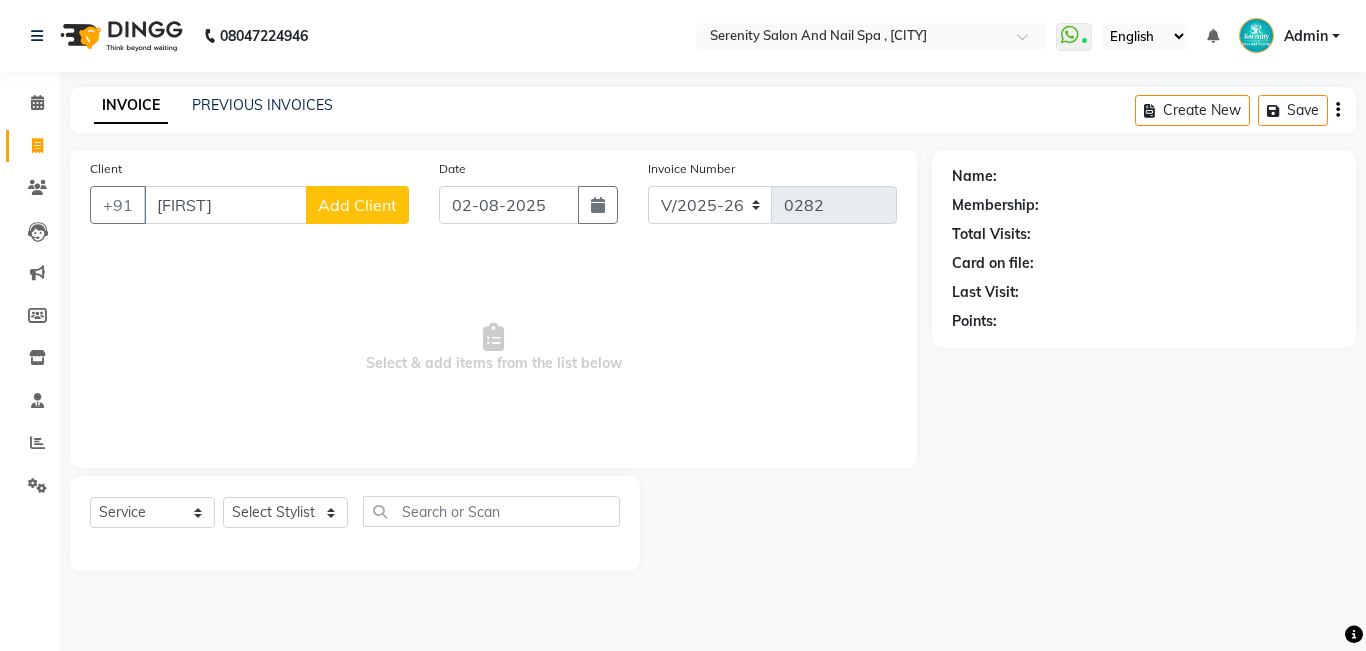 type on "[FIRST]" 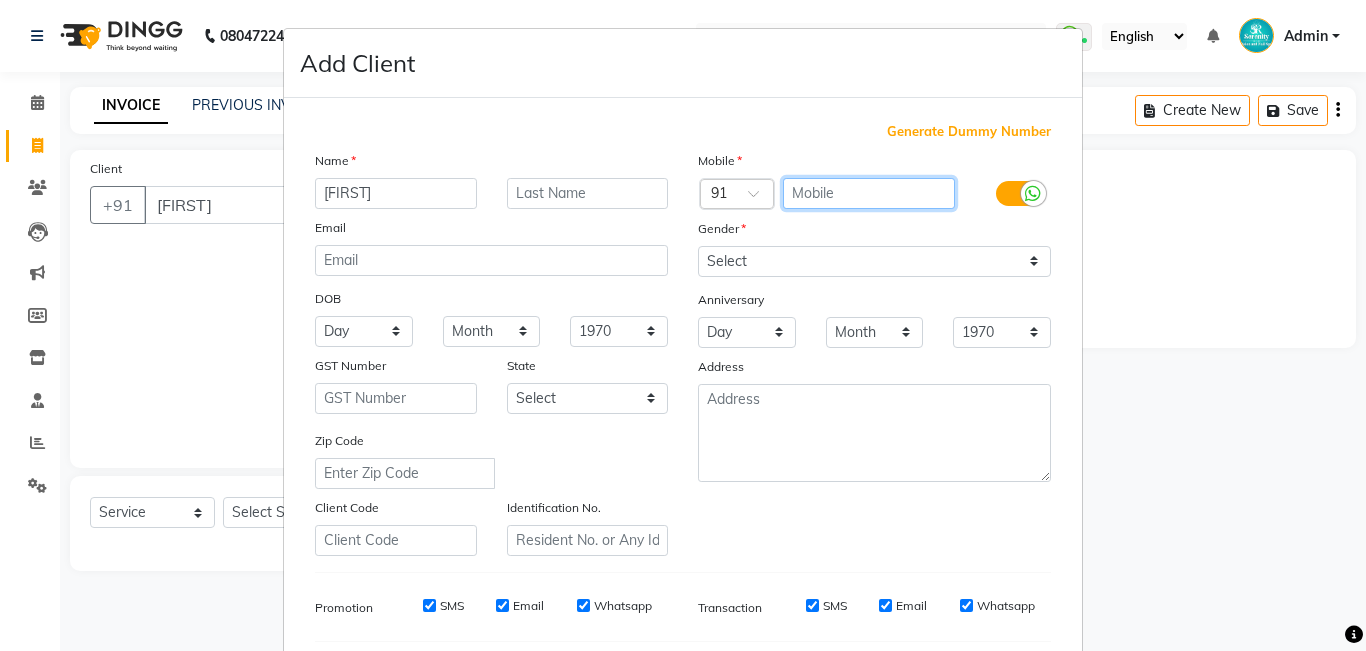 click at bounding box center (869, 193) 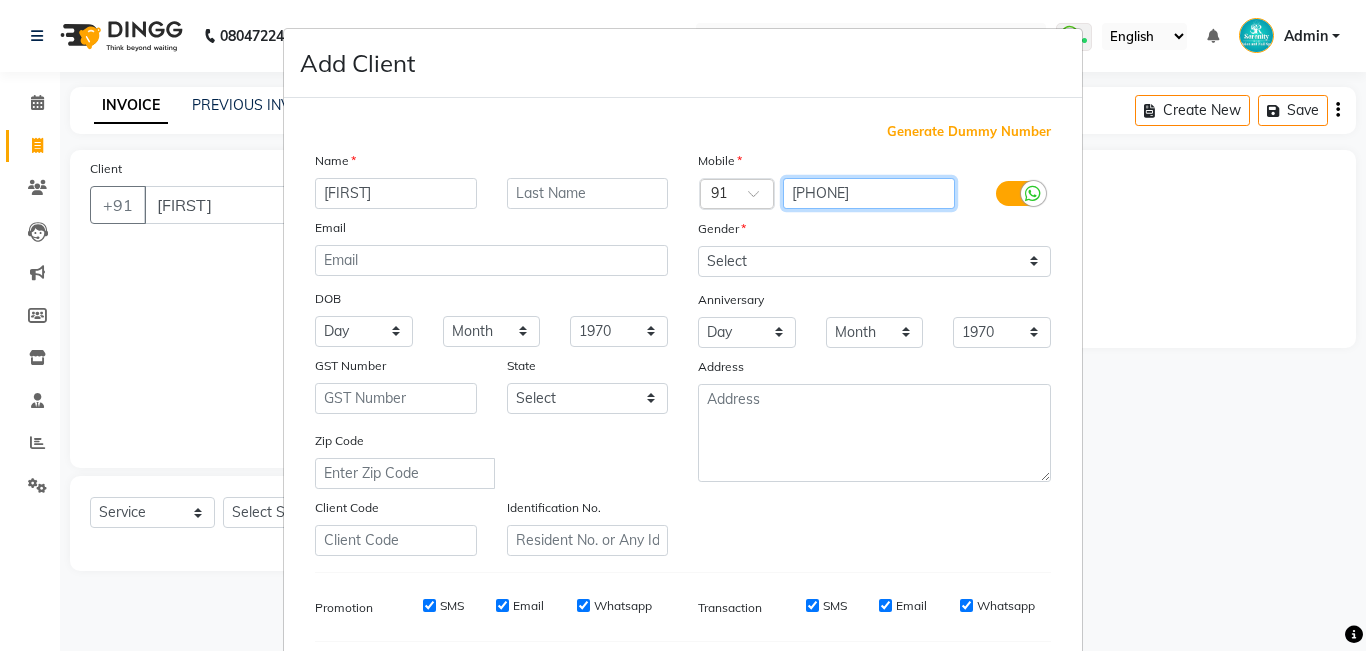 type on "[PHONE]" 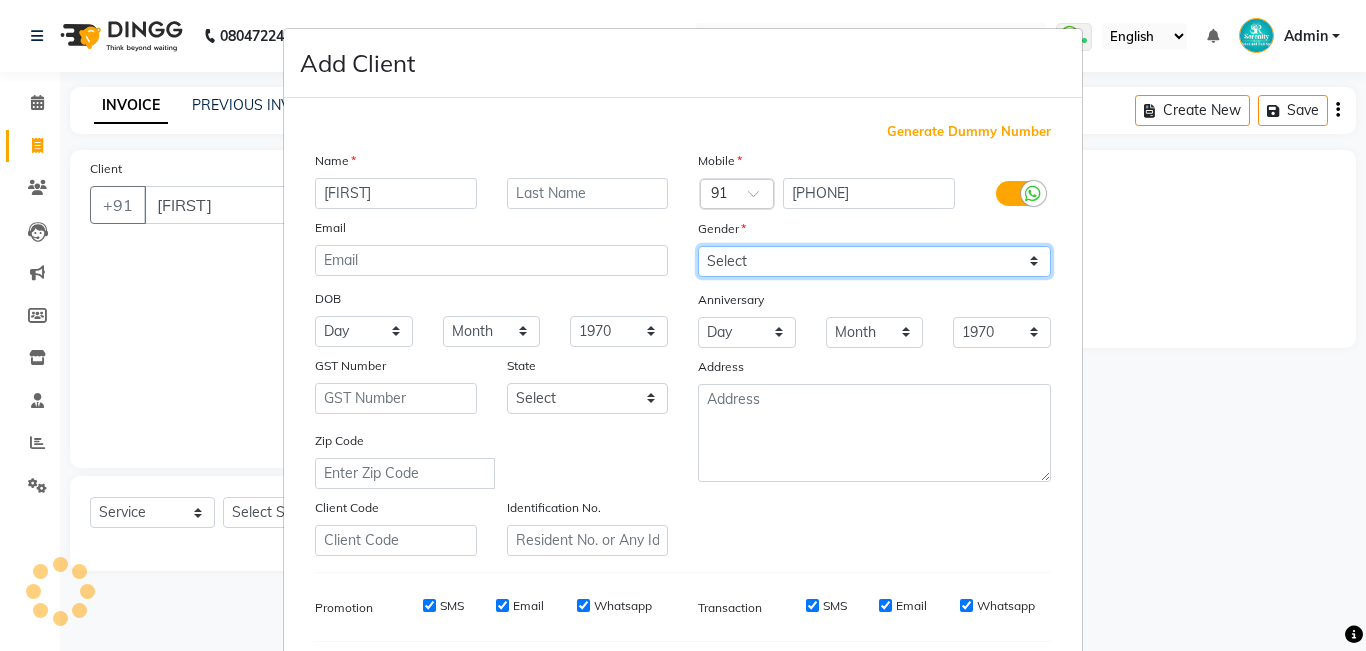 click on "Select Male Female Other Prefer Not To Say" at bounding box center [874, 261] 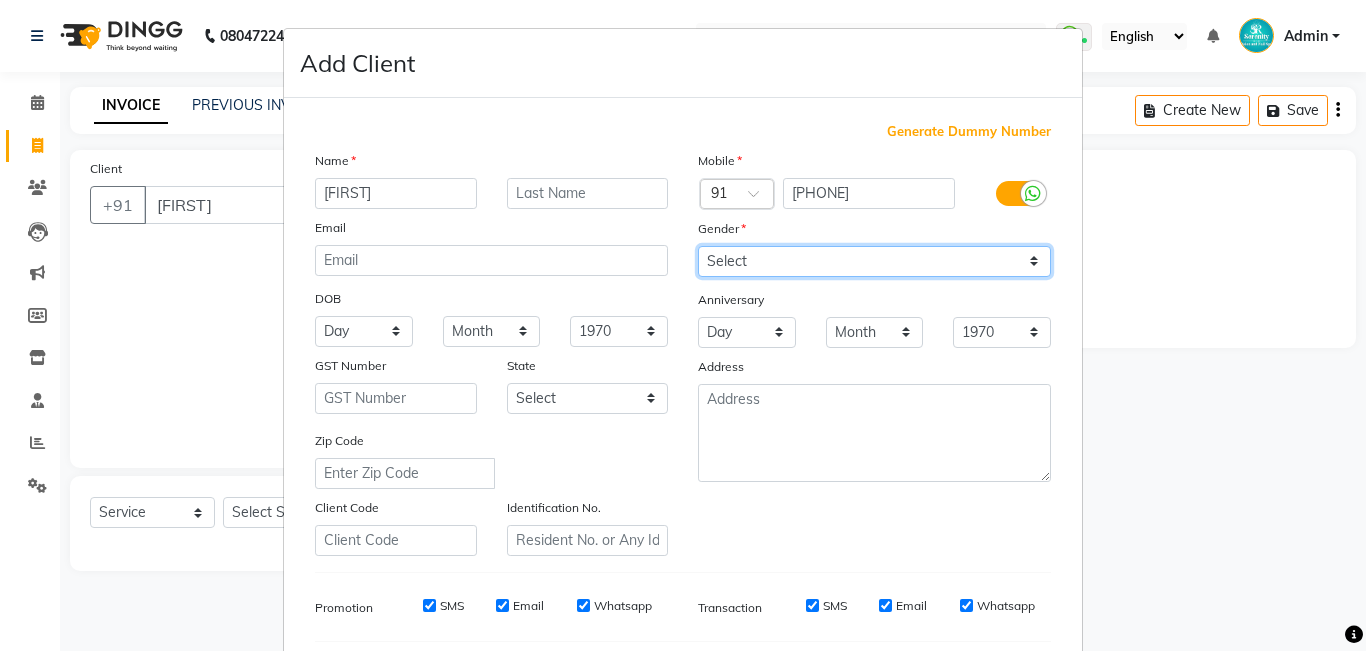 select on "female" 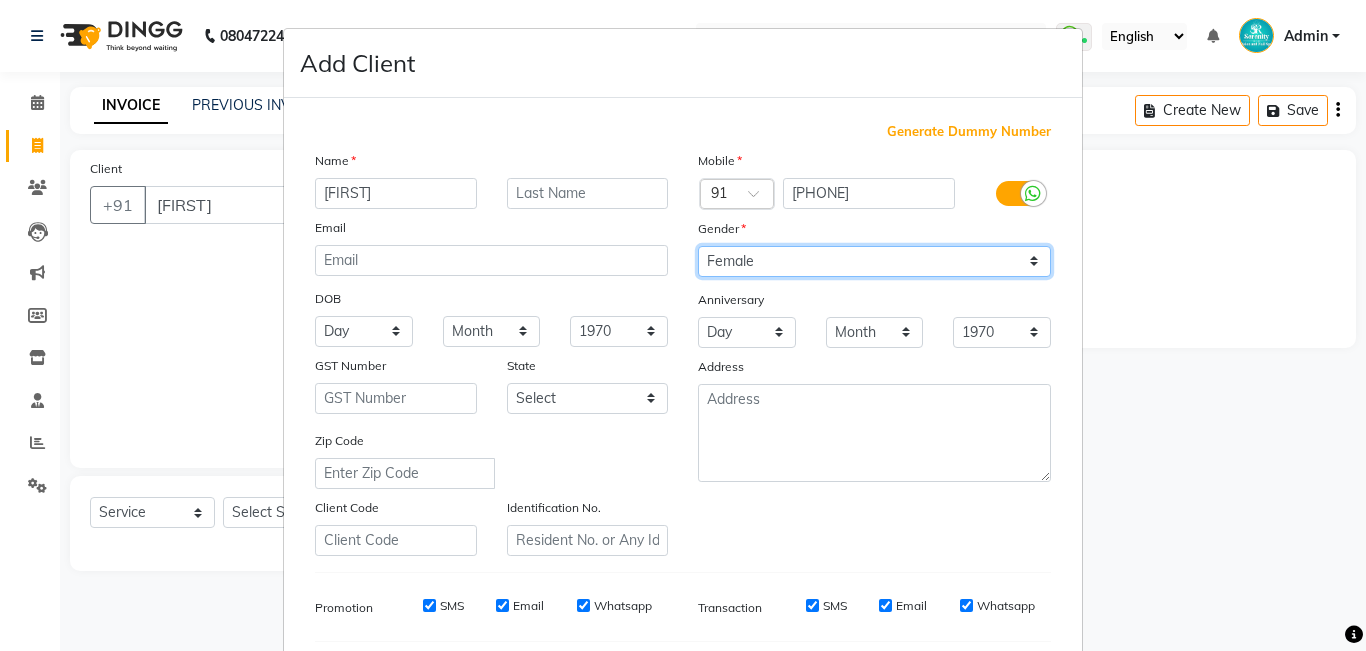 click on "Select Male Female Other Prefer Not To Say" at bounding box center (874, 261) 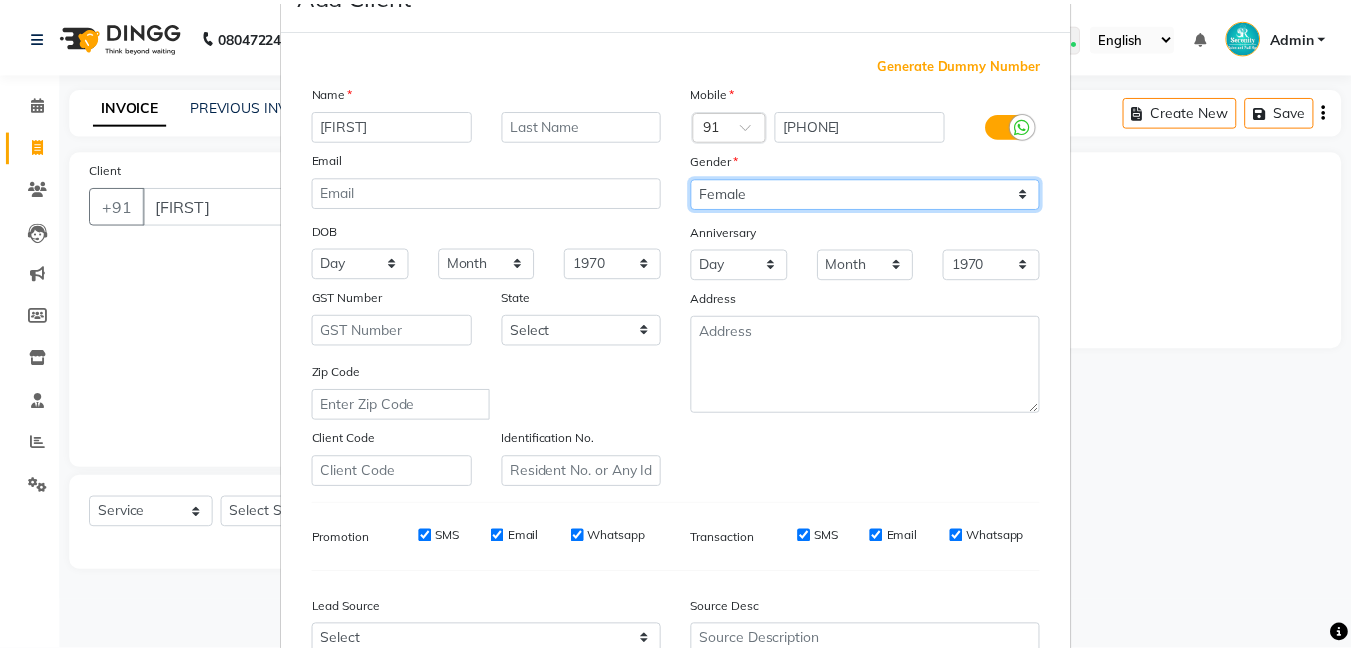 scroll, scrollTop: 272, scrollLeft: 0, axis: vertical 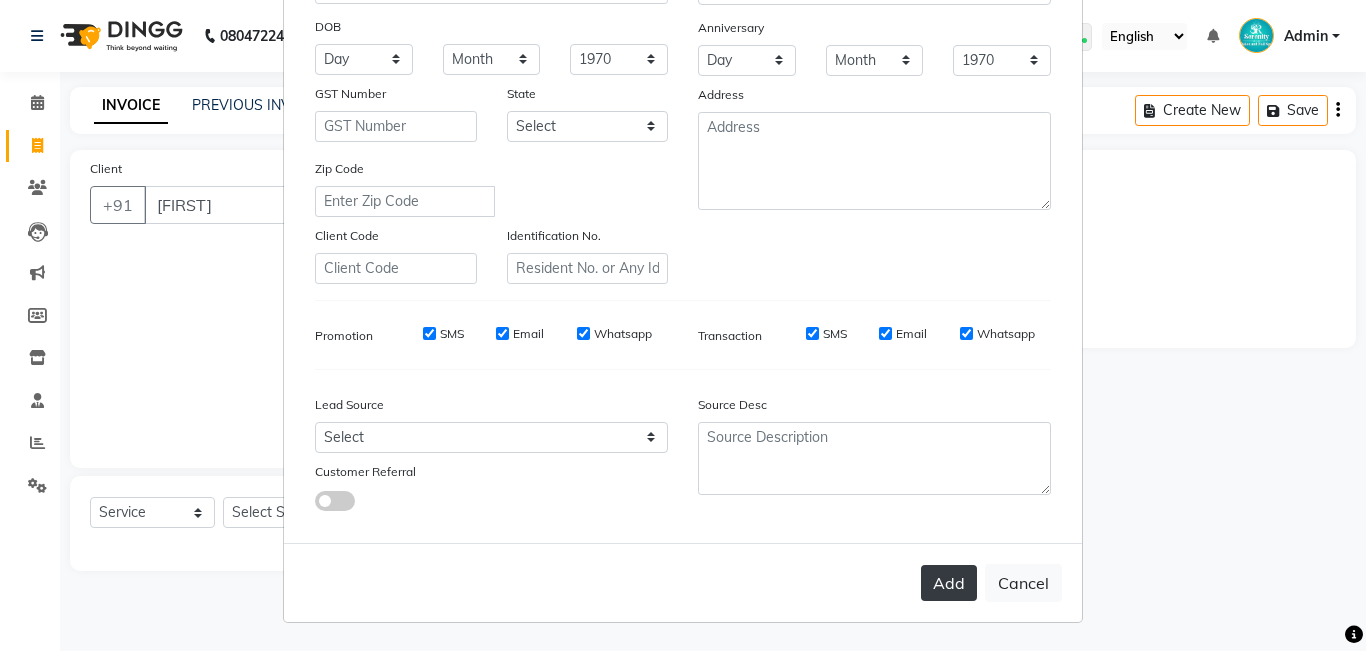 click on "Add" at bounding box center (949, 583) 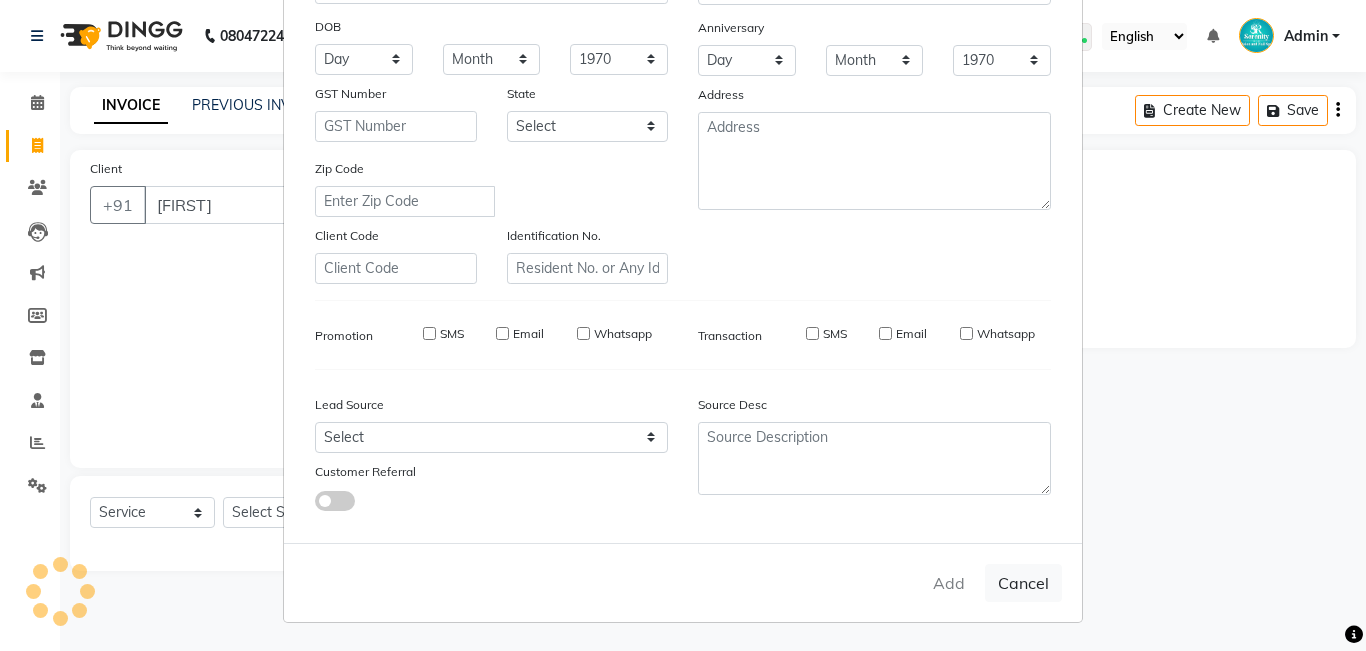 type on "[PHONE]" 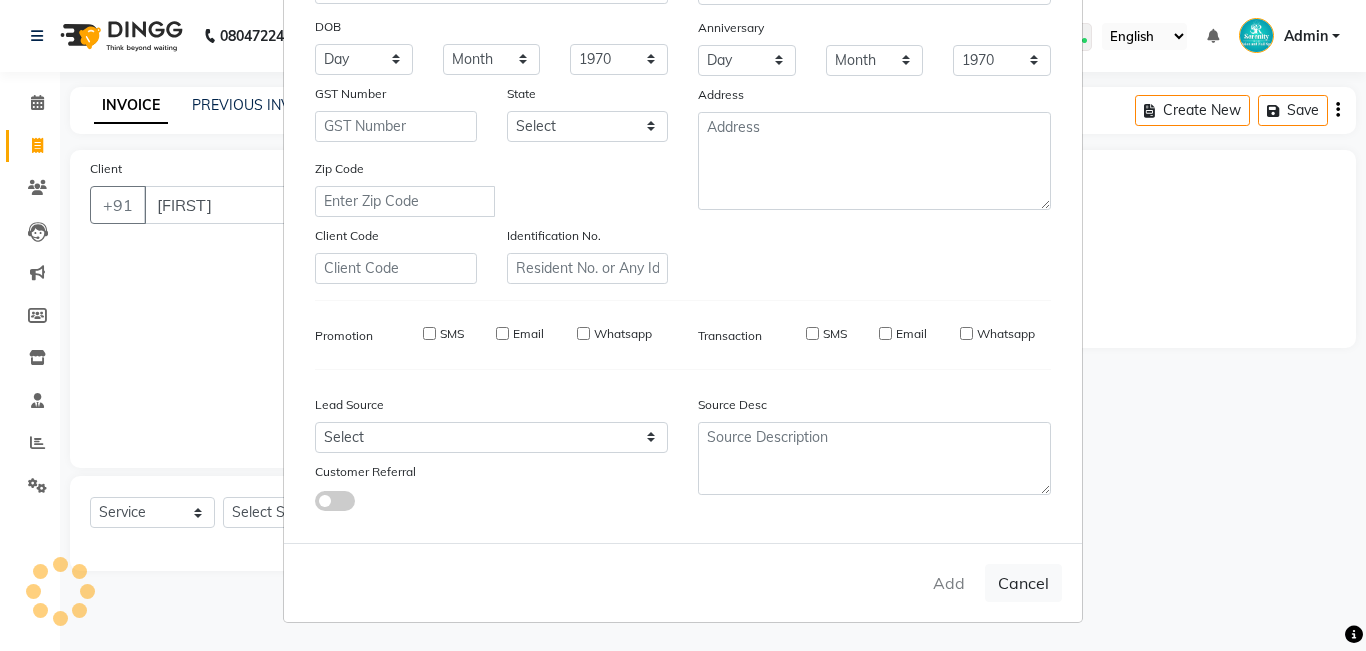 type 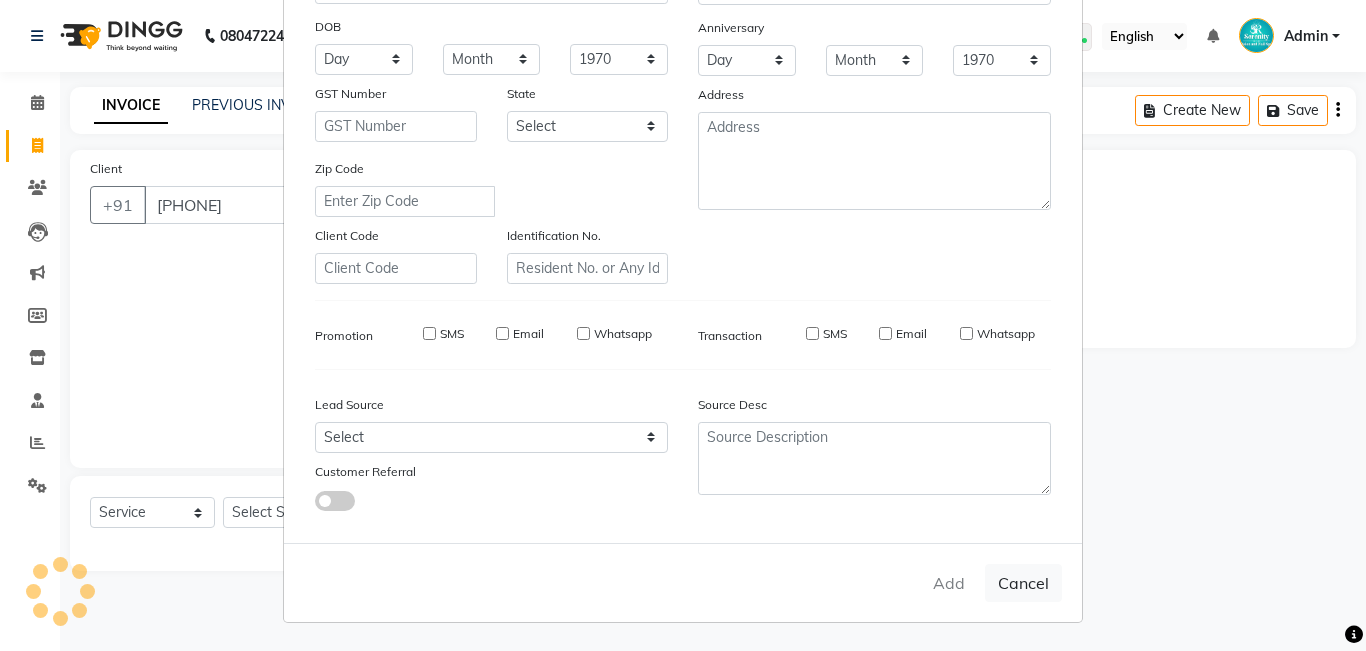 select 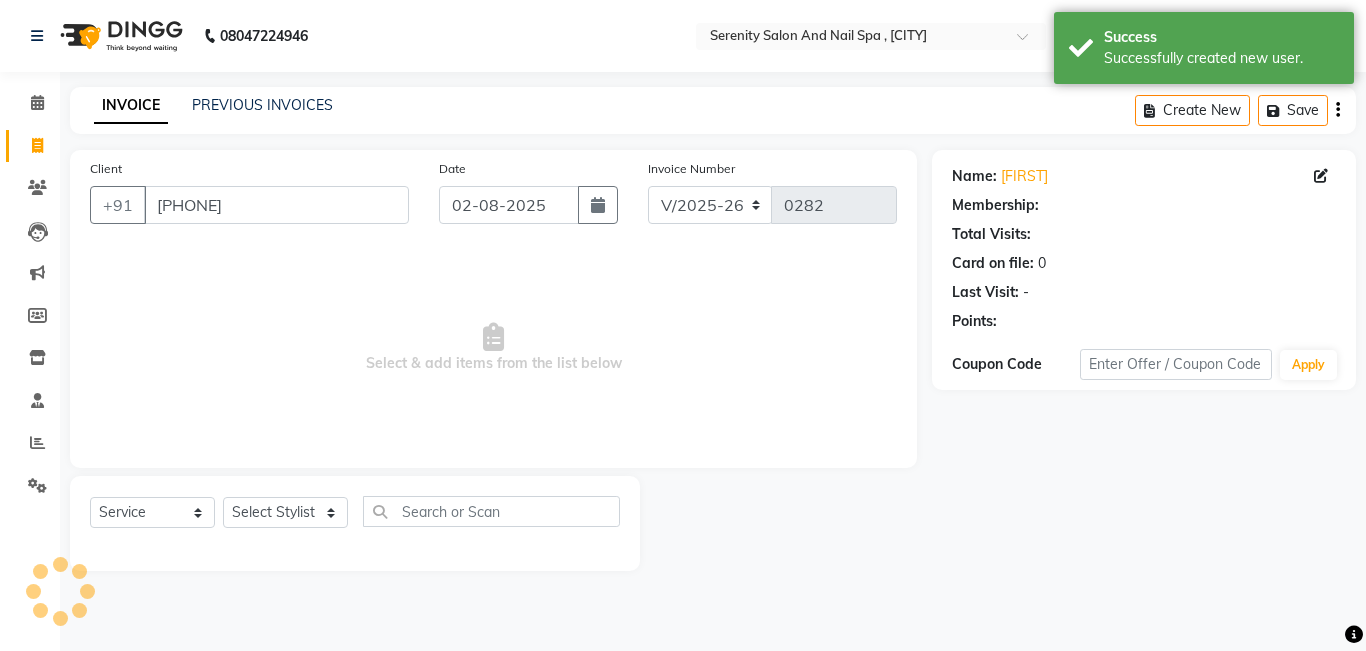 select on "1: Object" 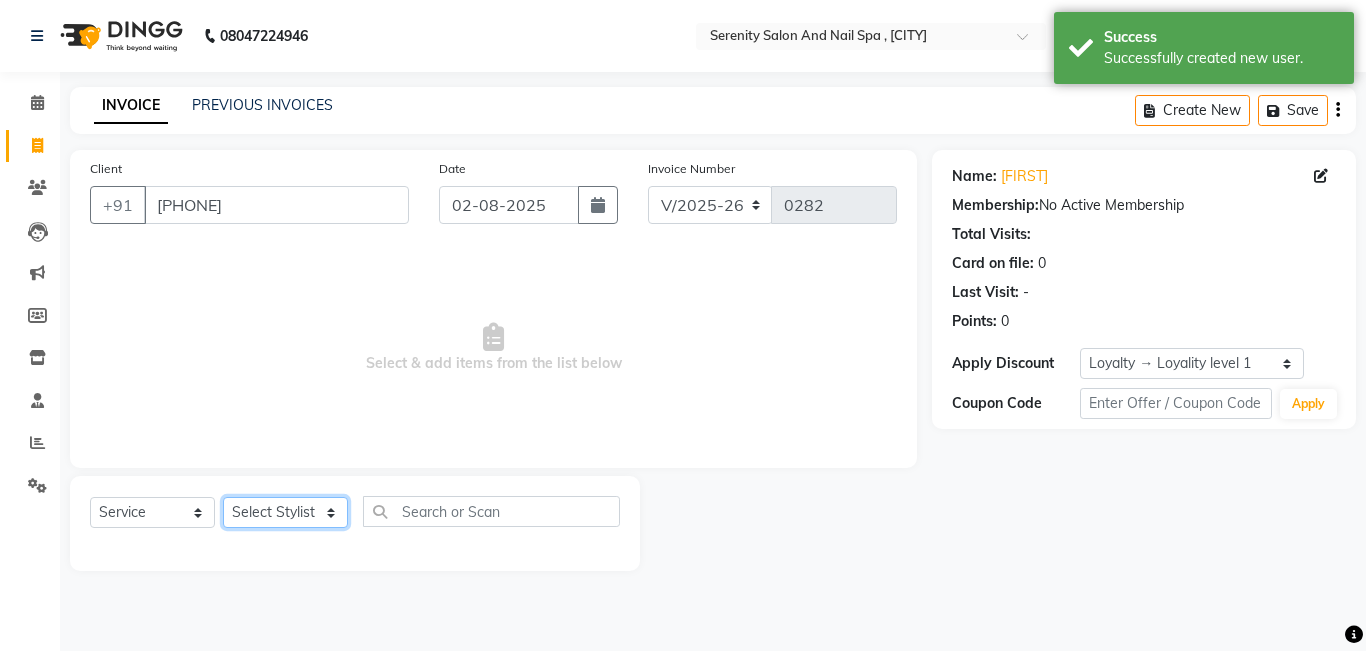 click on "Select Stylist [FIRST] [FIRST] [FIRST] [FIRST] [FIRST] [FIRST]" 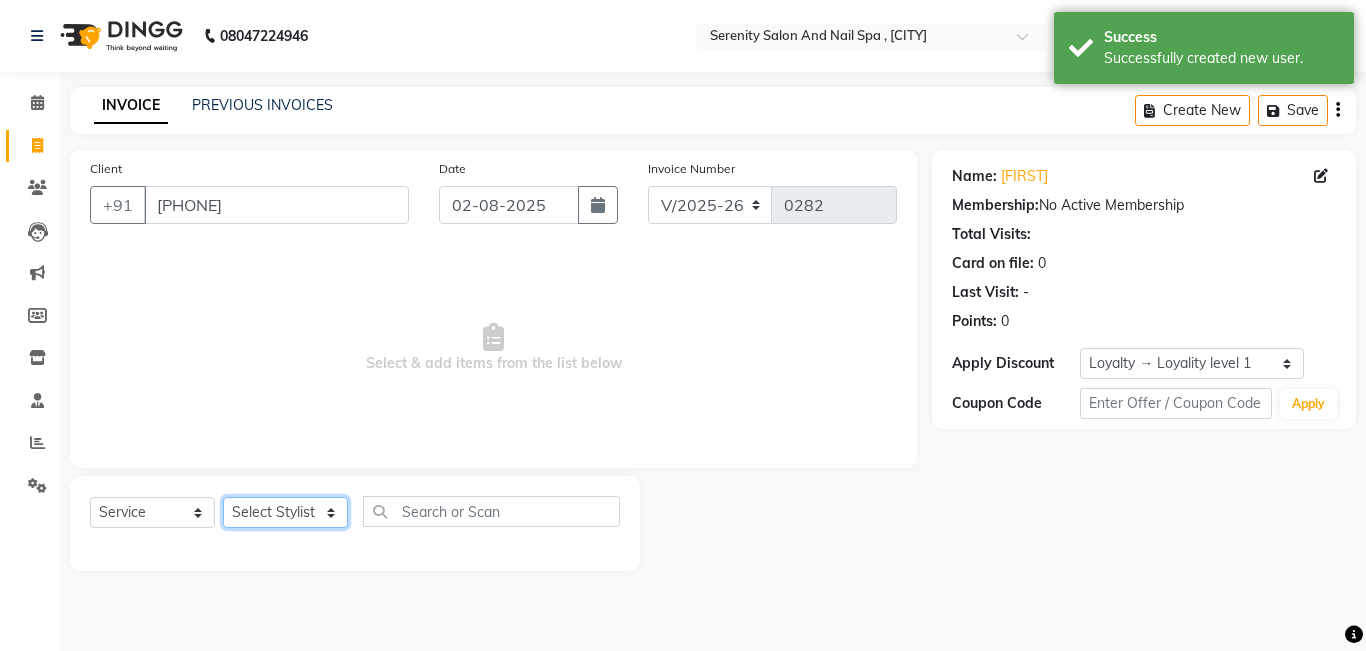 select on "69659" 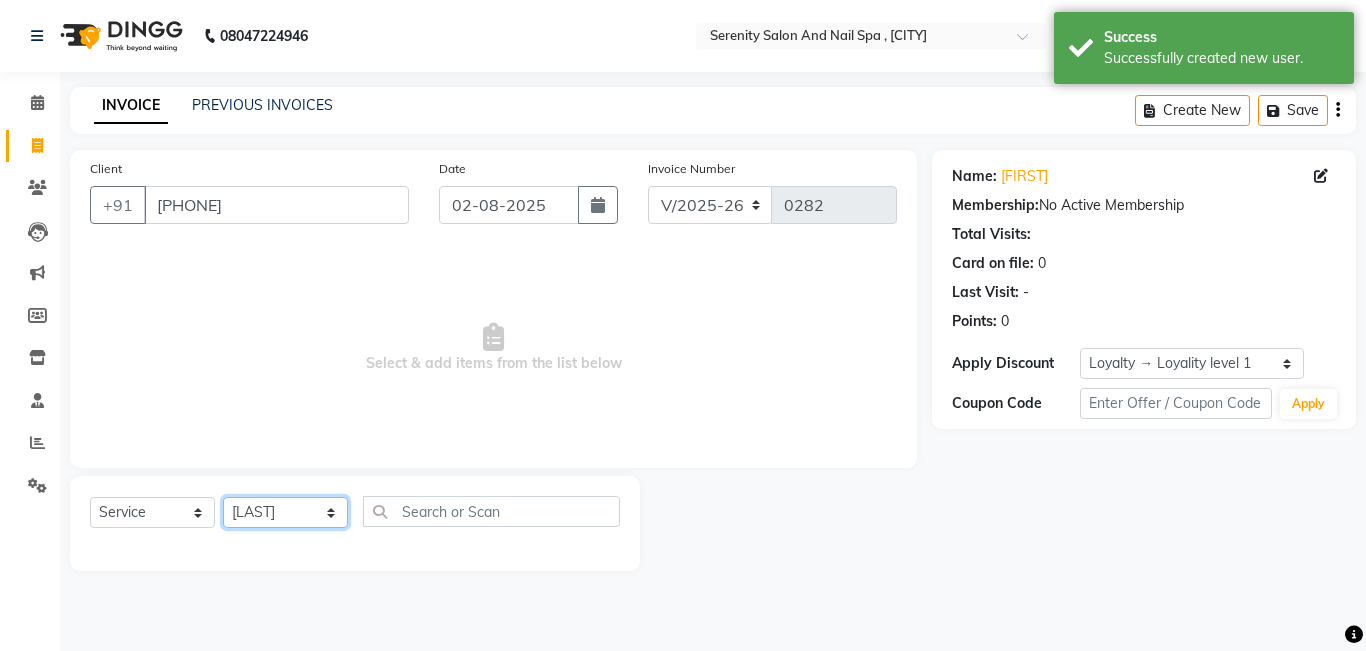 click on "Select Stylist [FIRST] [FIRST] [FIRST] [FIRST] [FIRST] [FIRST]" 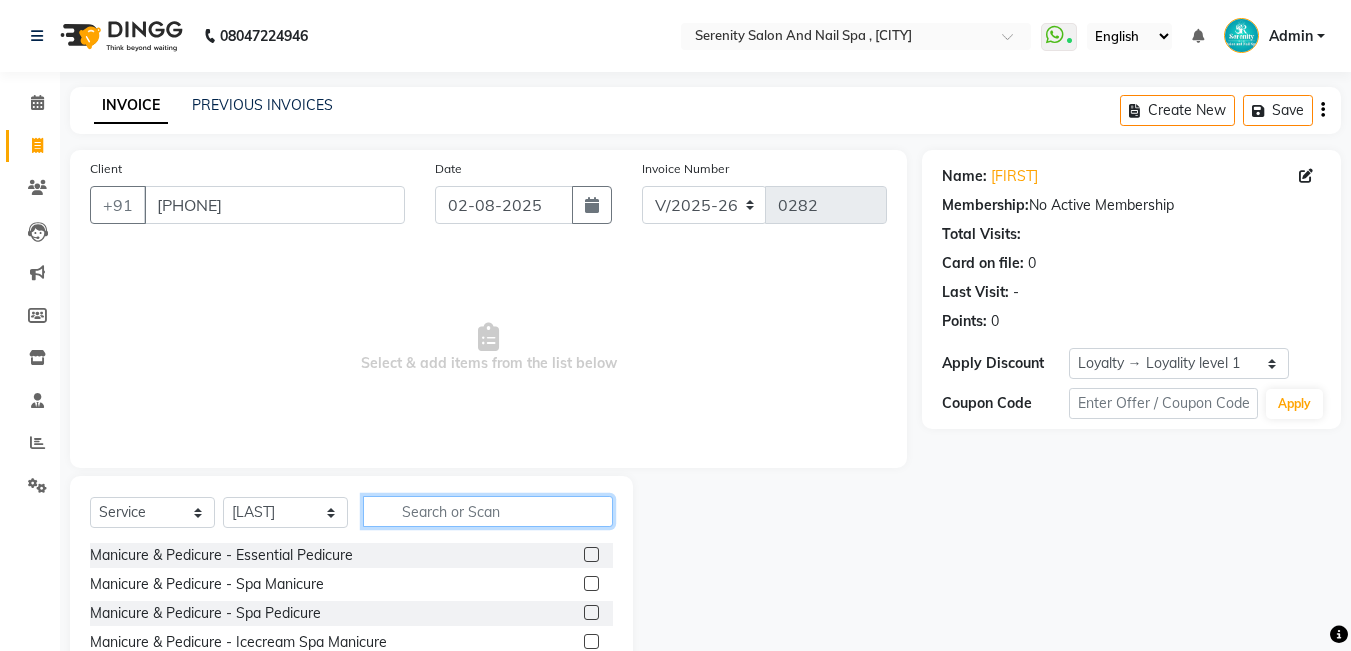 click 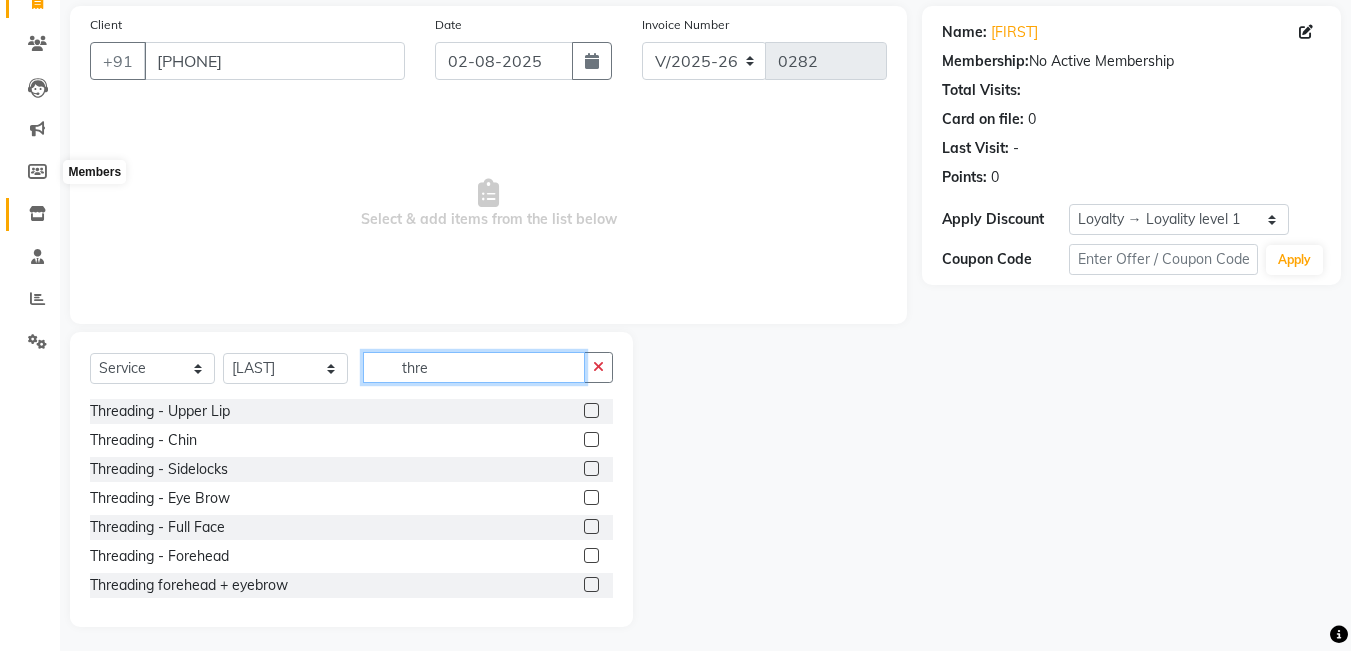 scroll, scrollTop: 150, scrollLeft: 0, axis: vertical 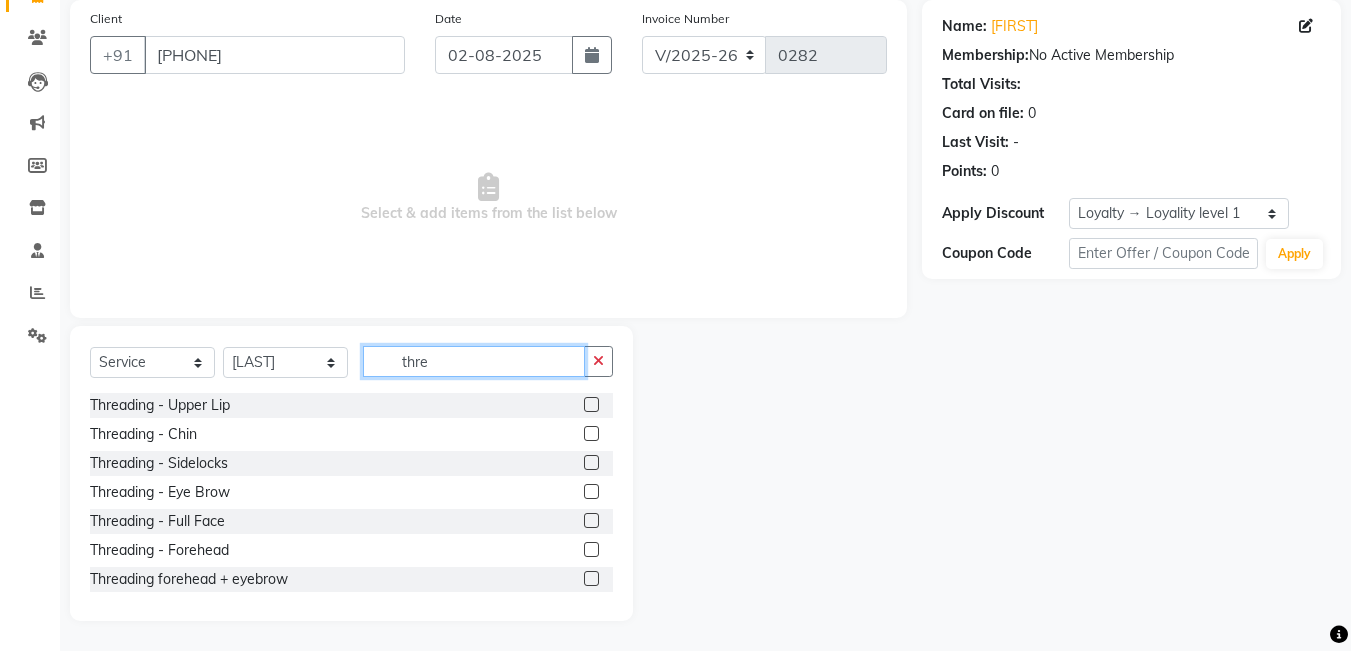 type on "thre" 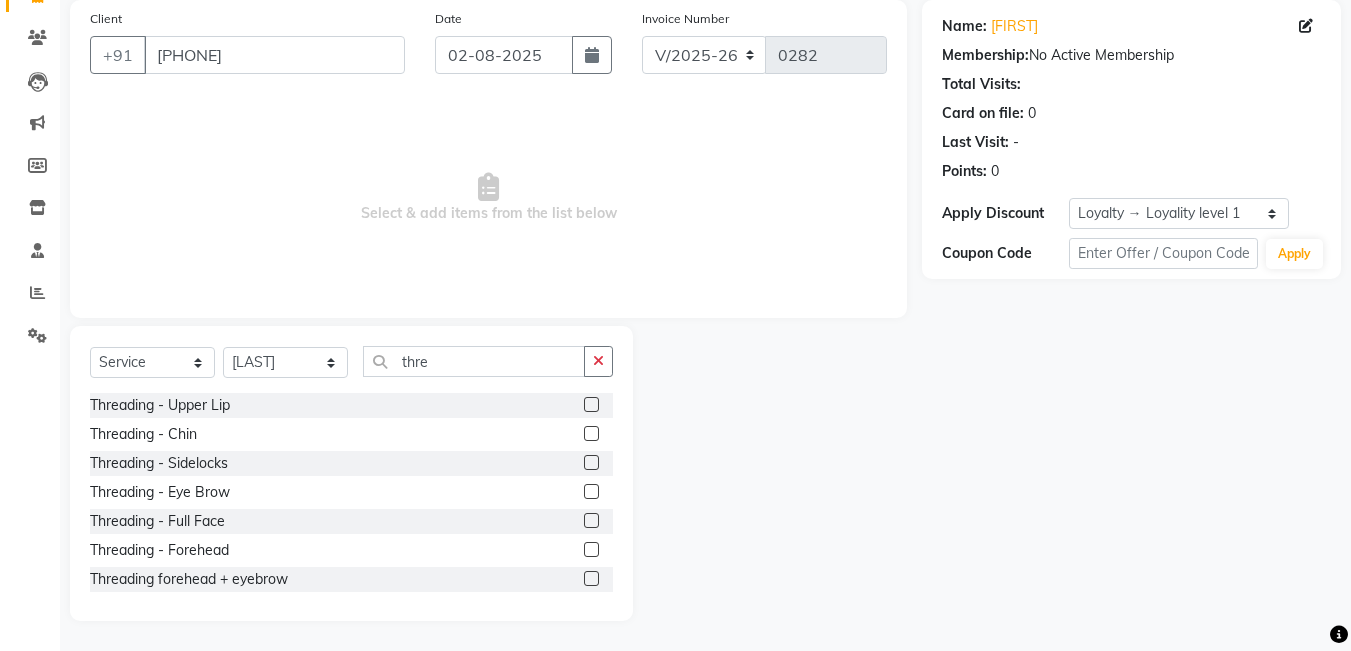 click 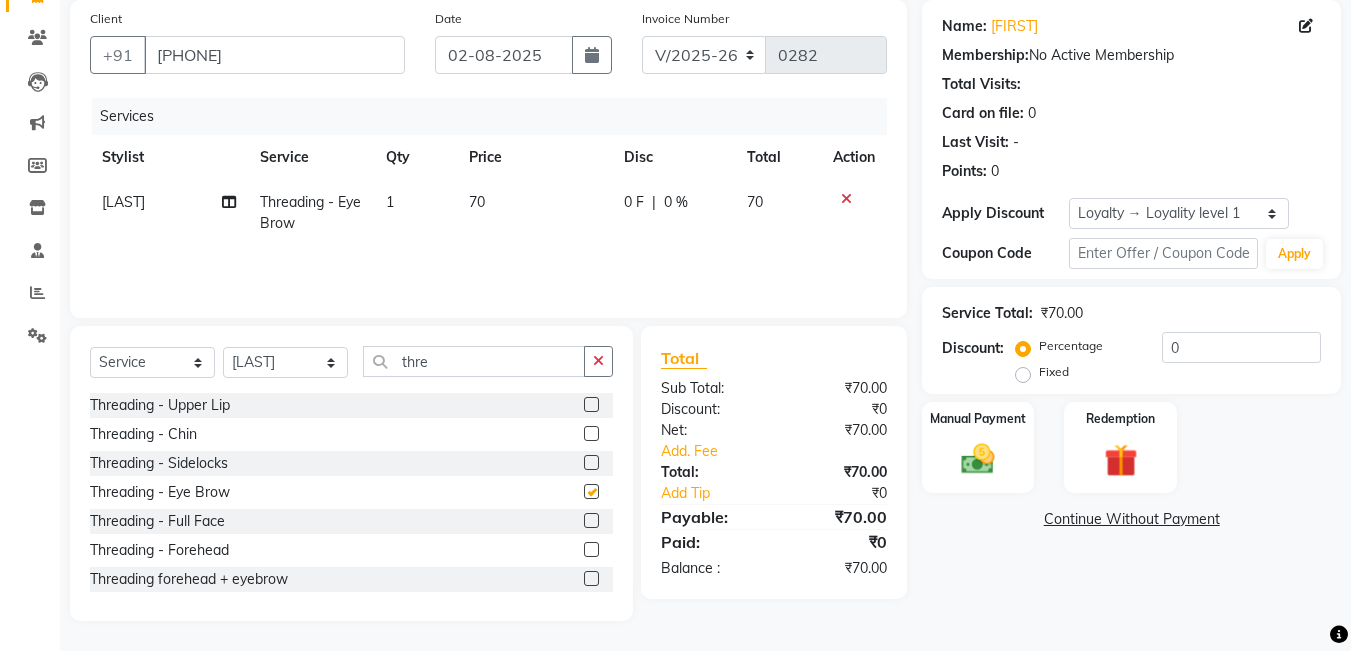 checkbox on "false" 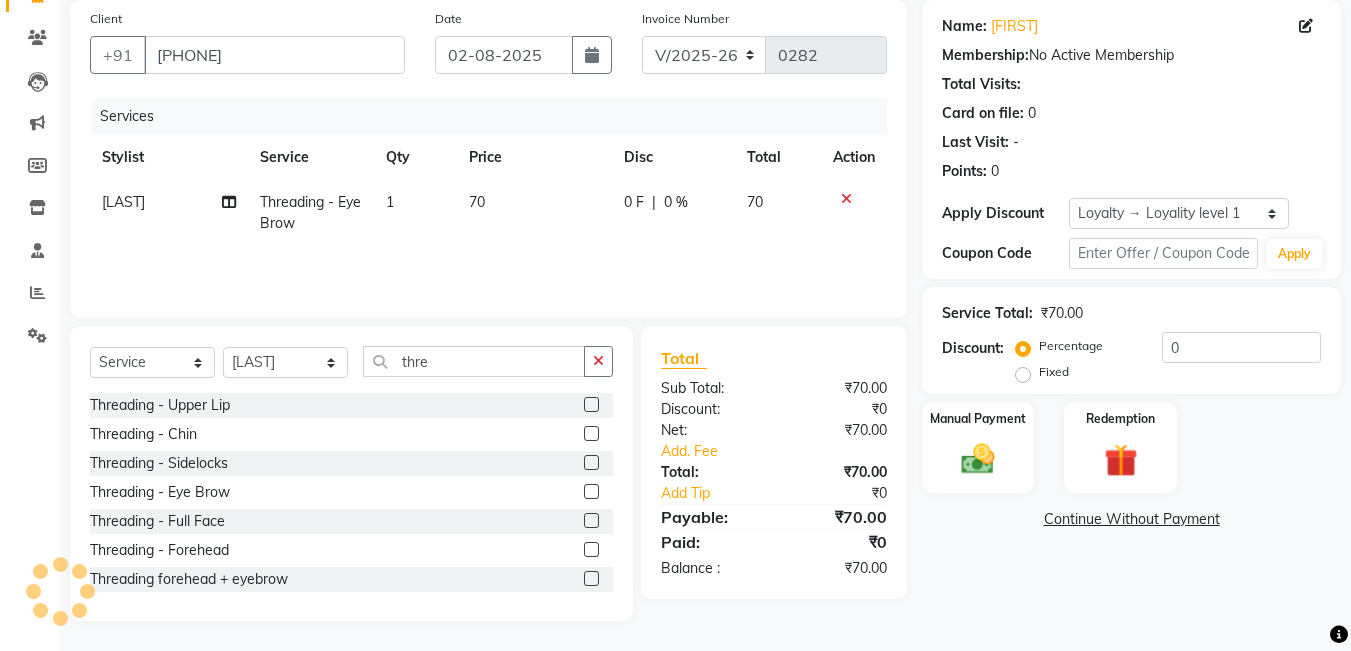 click 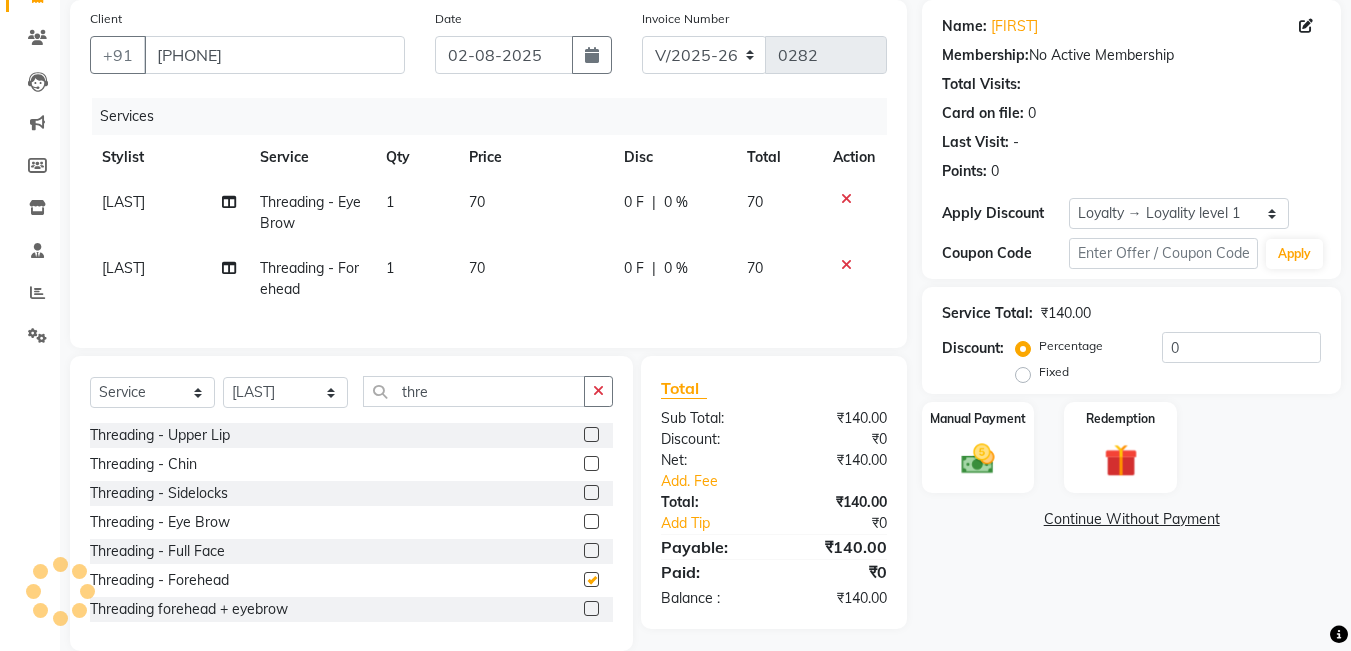 checkbox on "false" 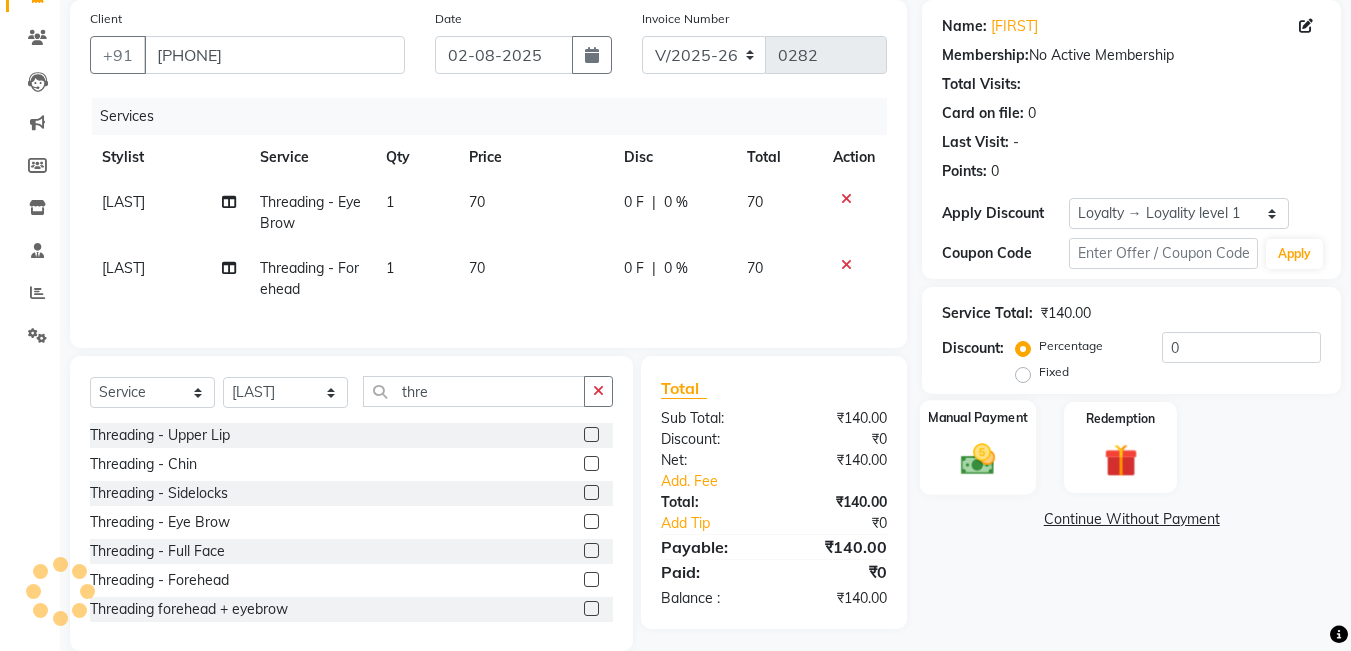 click 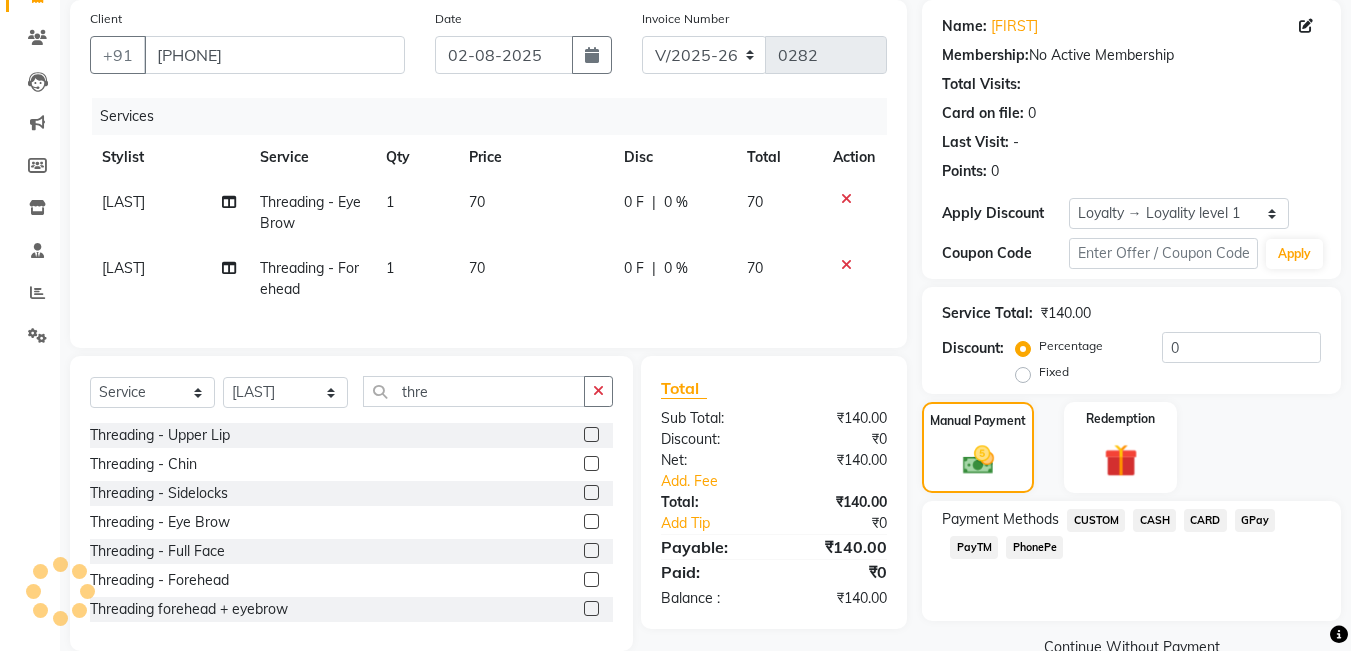click on "GPay" 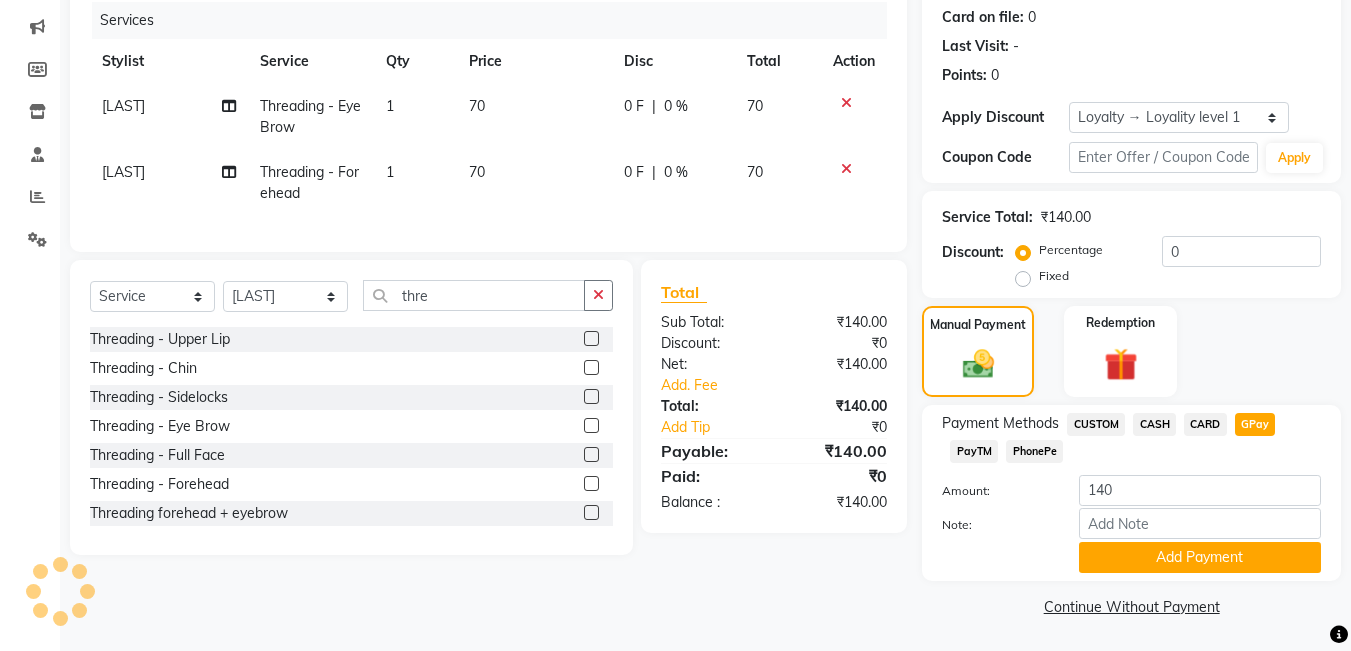 scroll, scrollTop: 247, scrollLeft: 0, axis: vertical 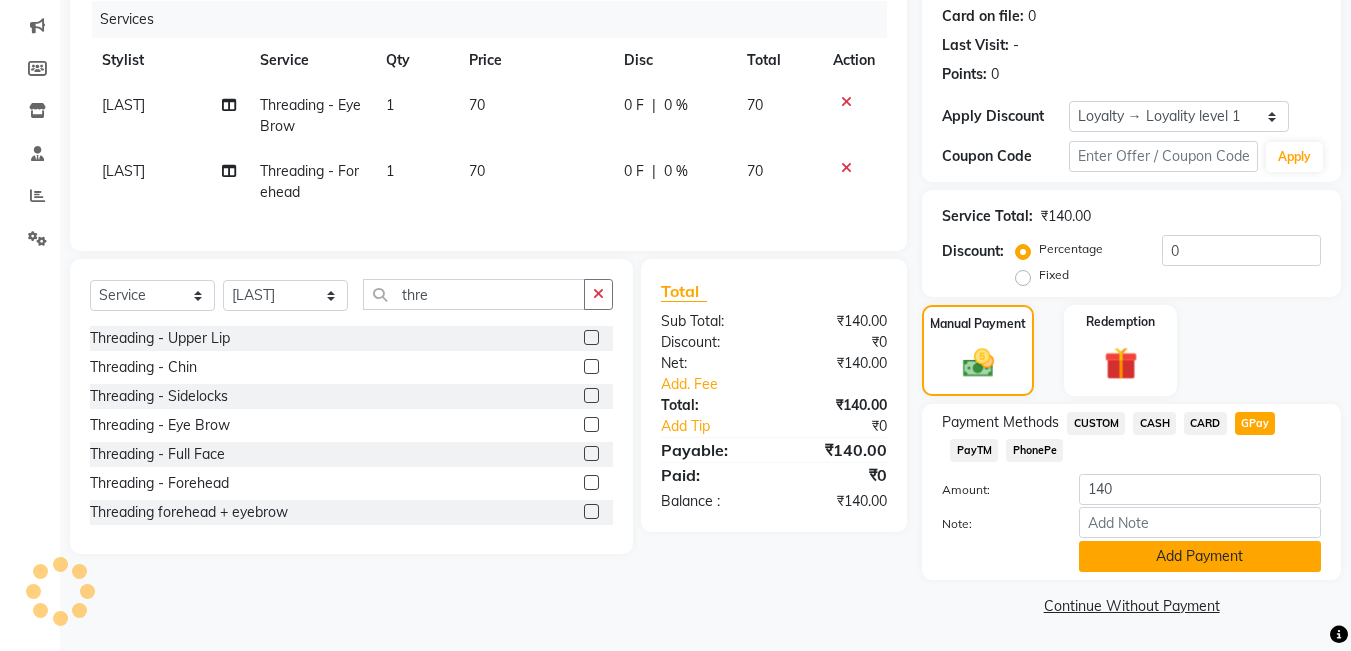 click on "Add Payment" 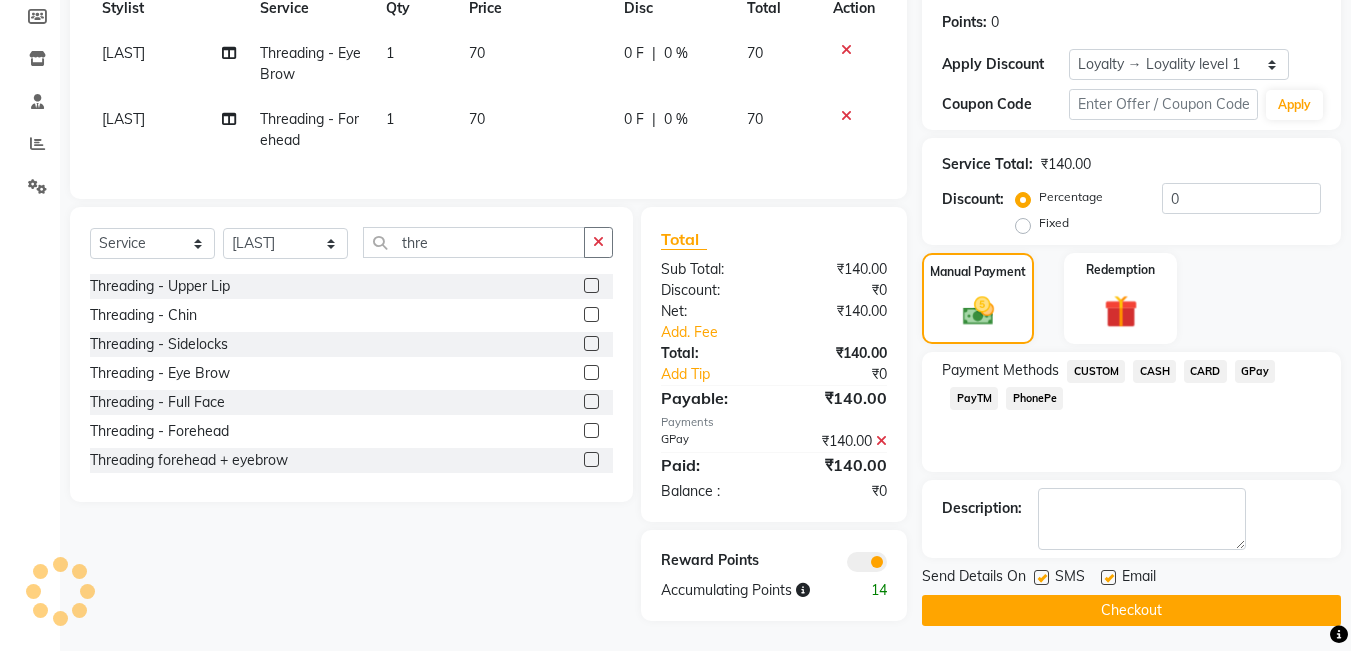 scroll, scrollTop: 314, scrollLeft: 0, axis: vertical 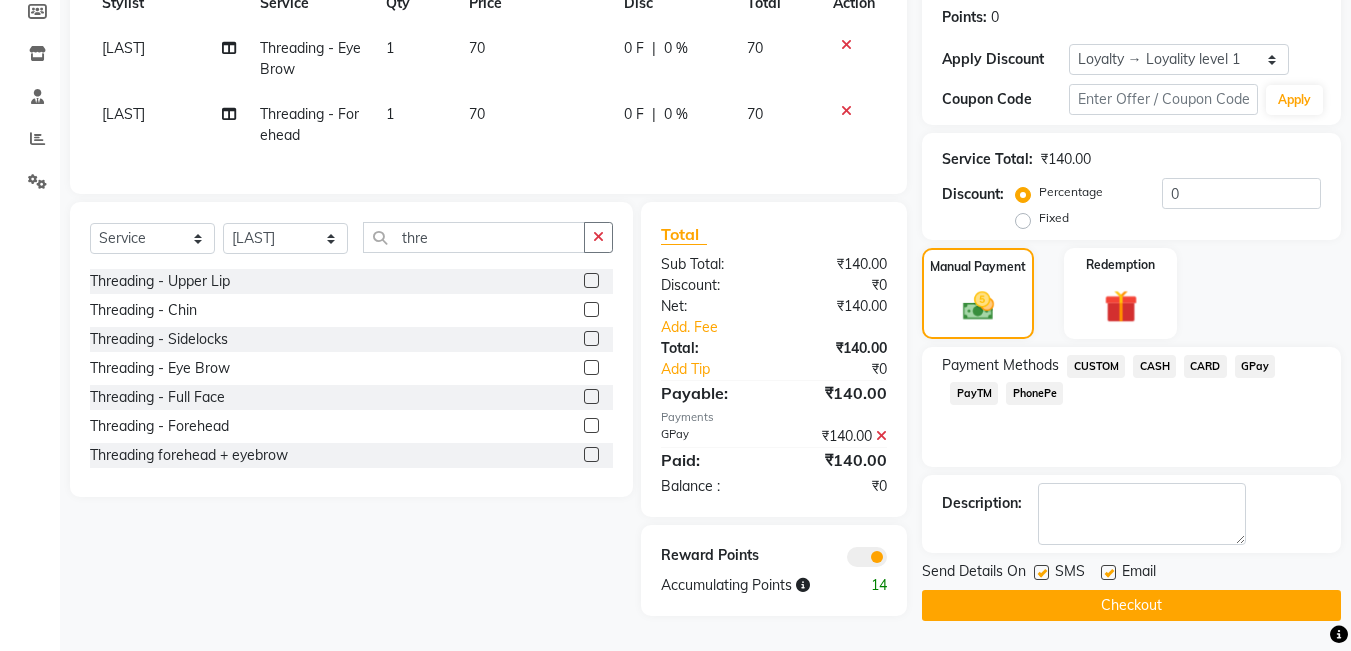 click on "Checkout" 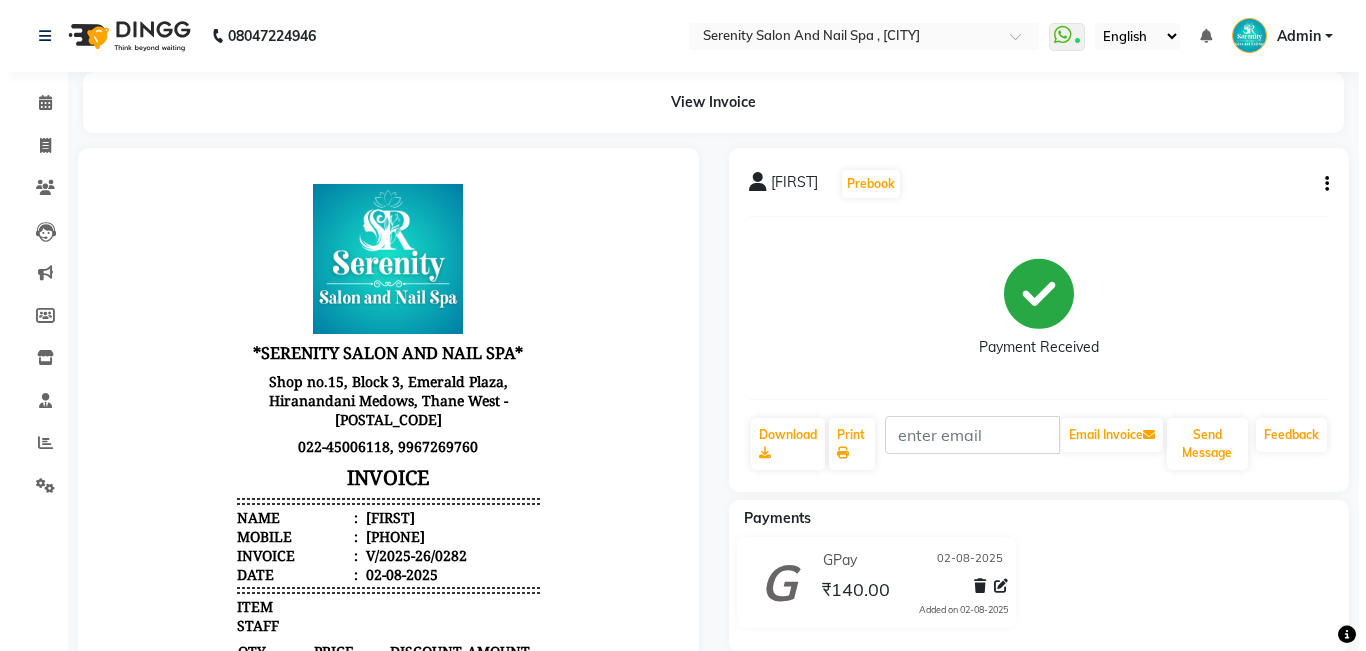 scroll, scrollTop: 0, scrollLeft: 0, axis: both 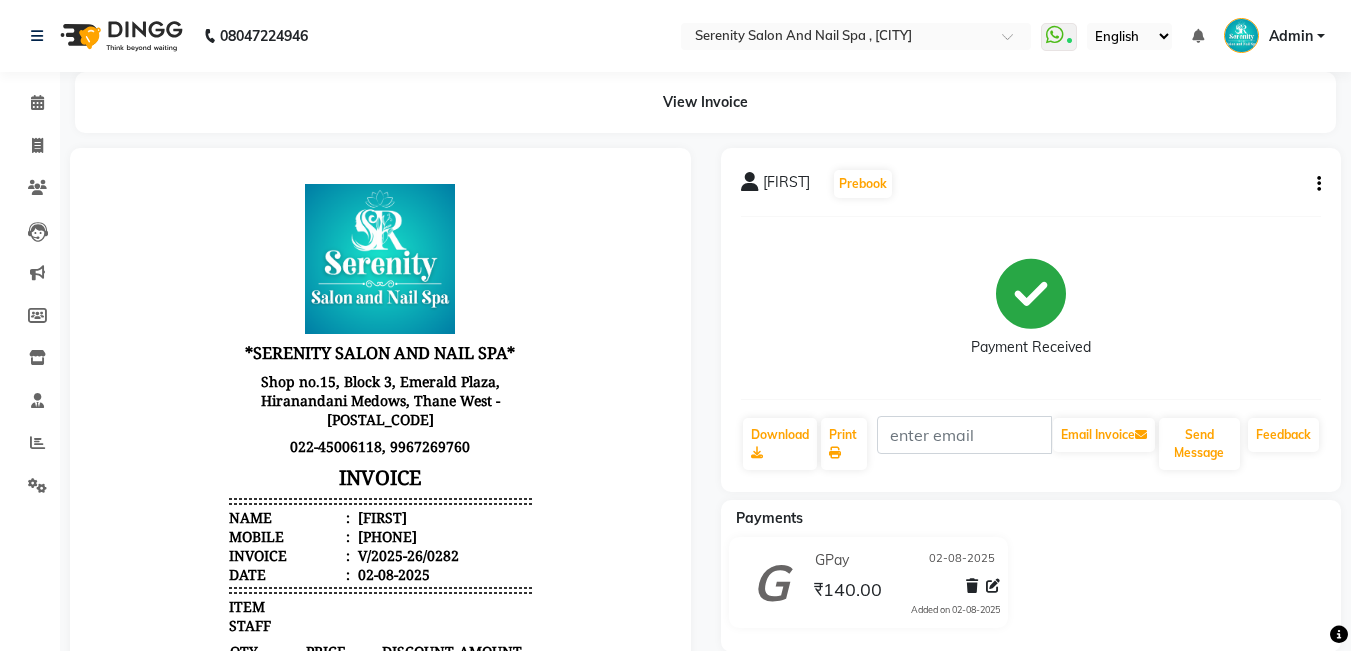 select on "service" 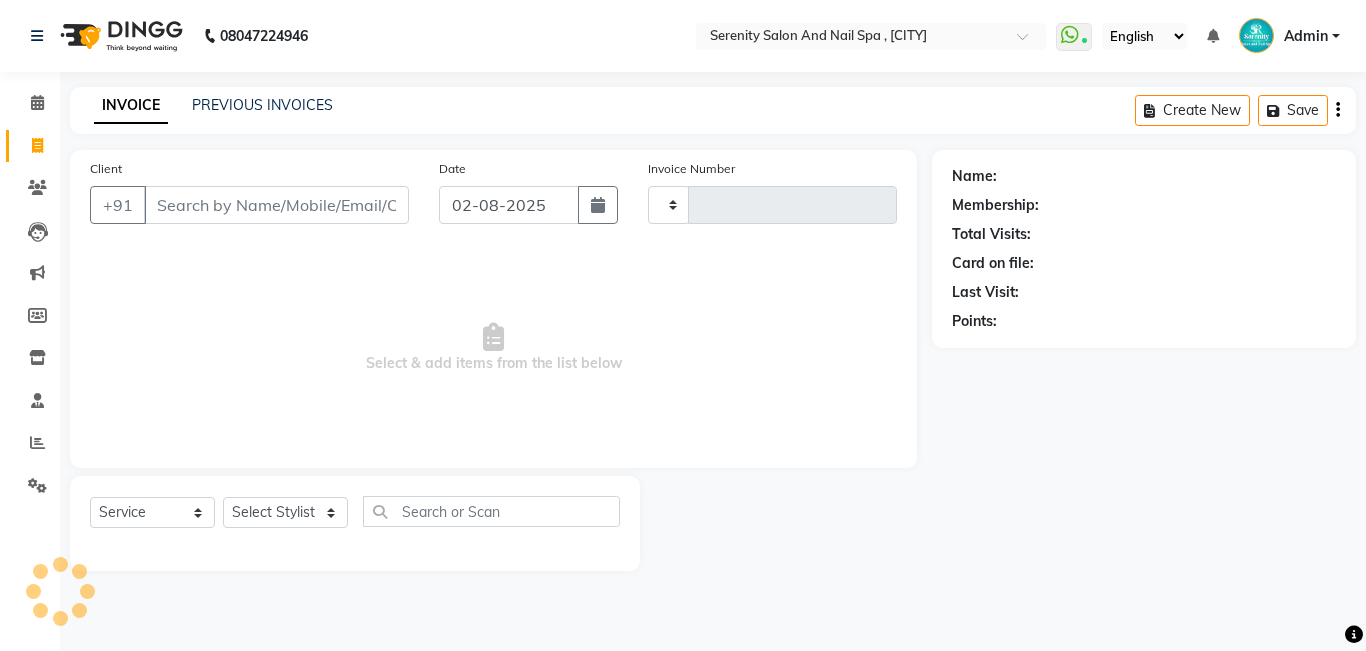 type on "0283" 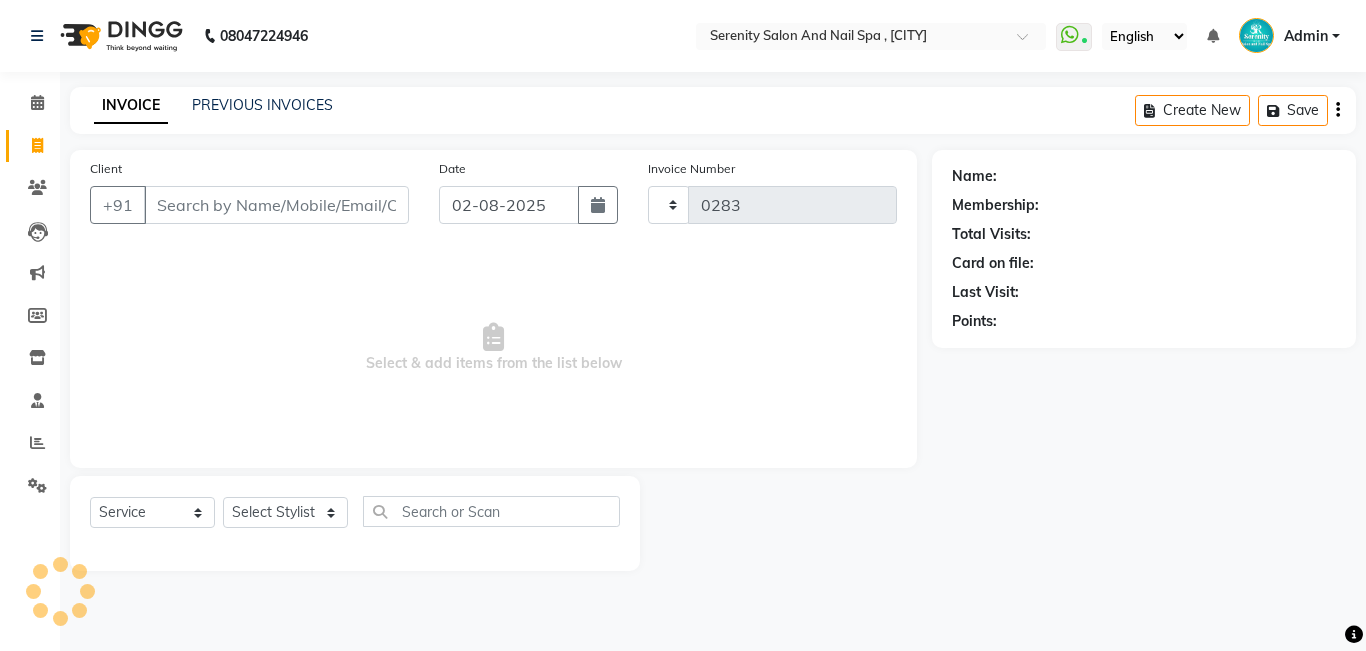 select on "433" 